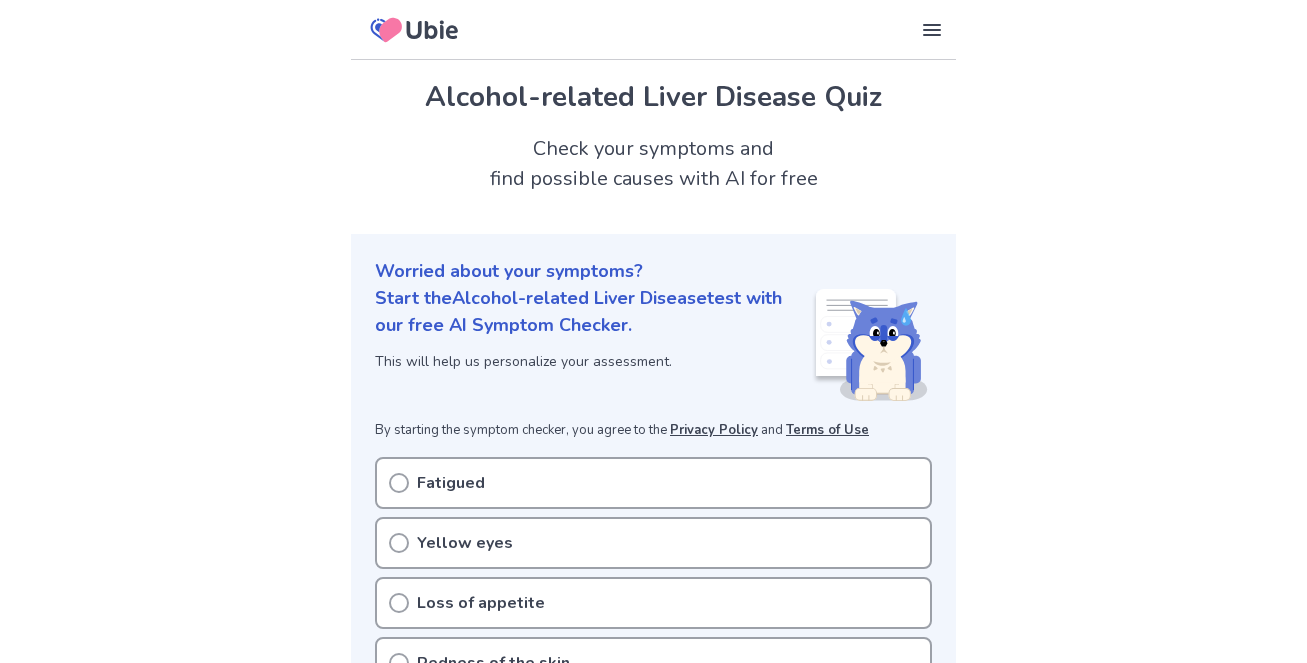 scroll, scrollTop: 0, scrollLeft: 0, axis: both 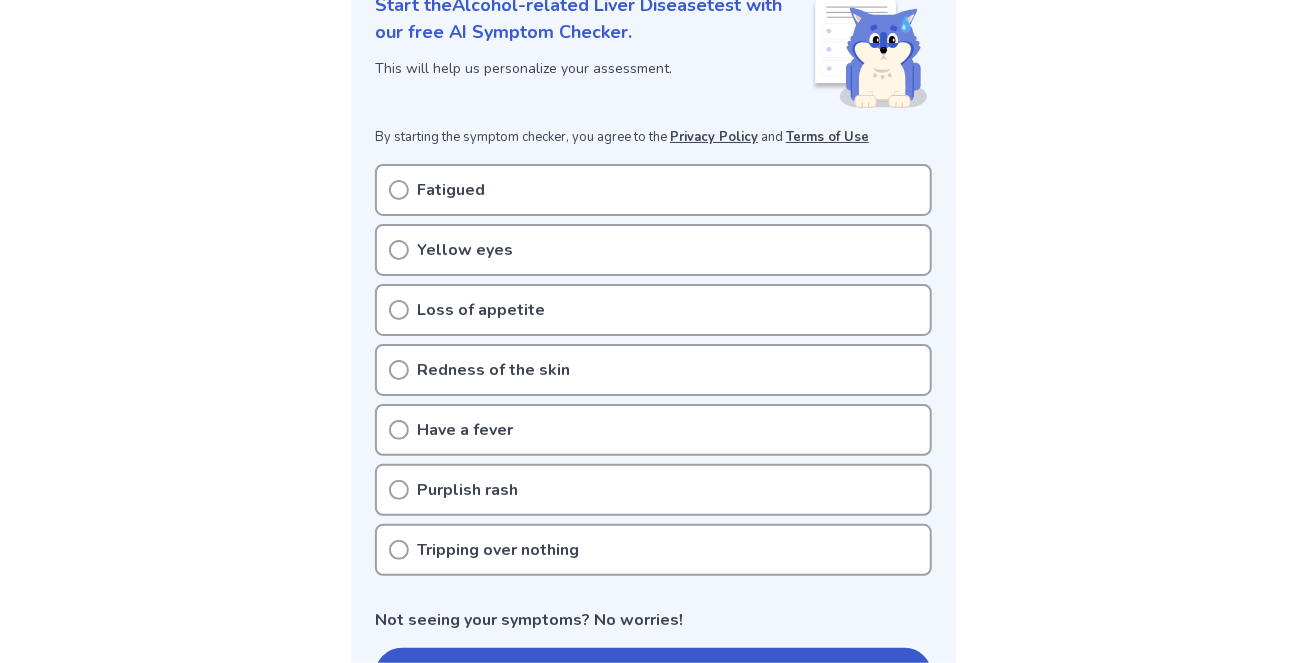 click 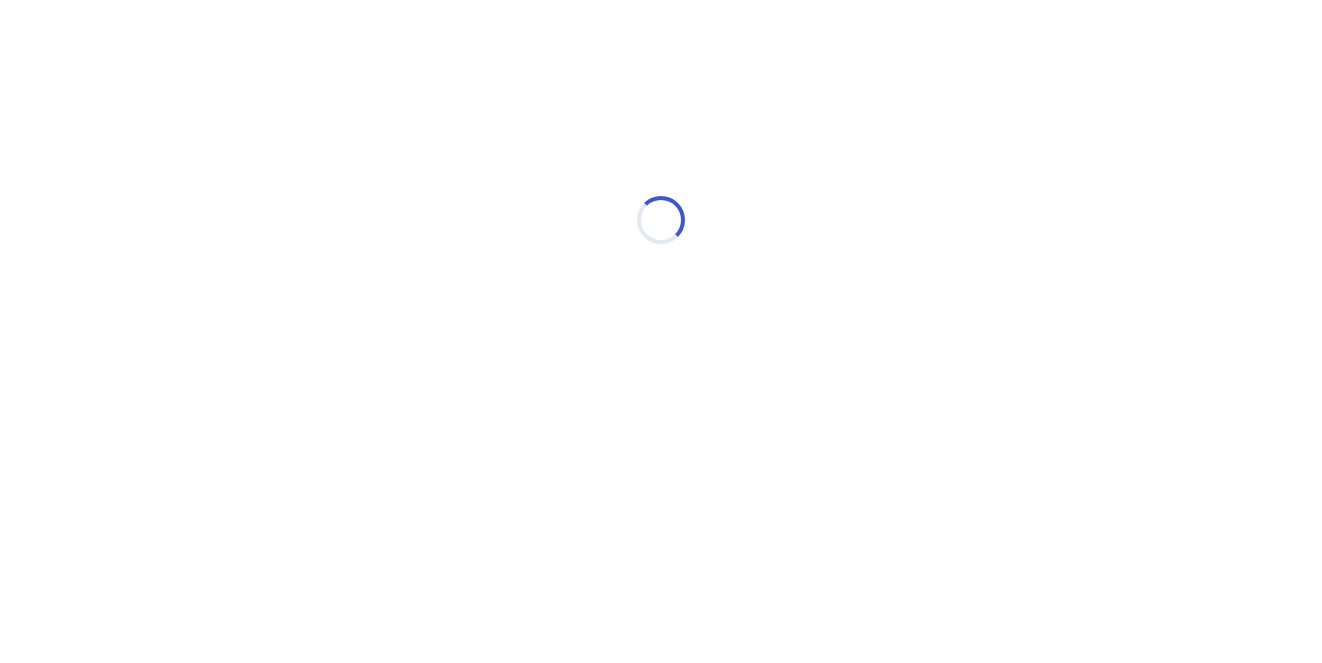 scroll, scrollTop: 0, scrollLeft: 0, axis: both 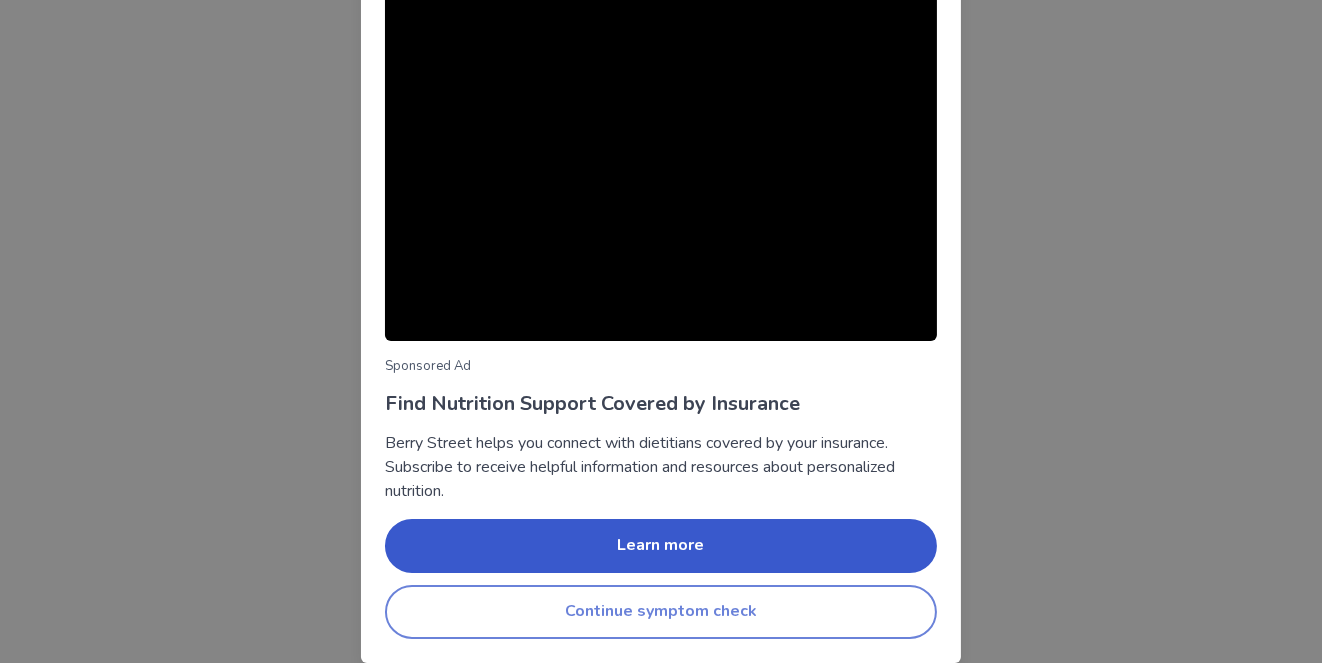 click on "Continue symptom check" at bounding box center [661, 612] 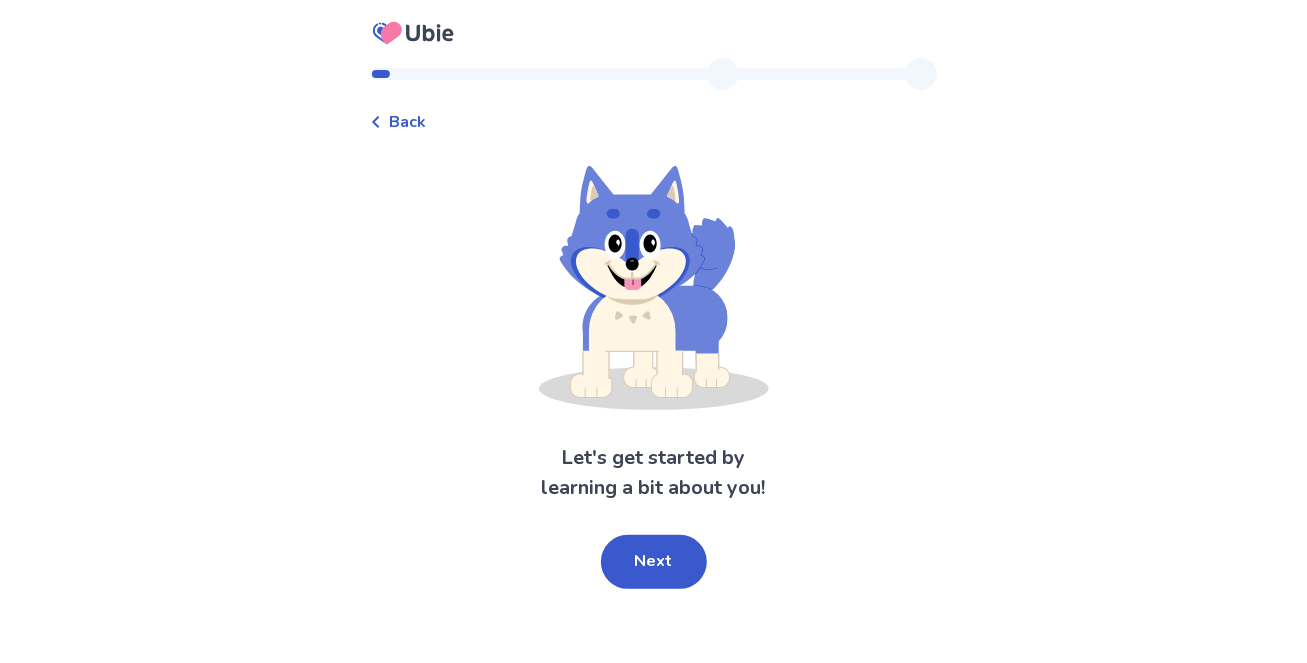 scroll, scrollTop: 15, scrollLeft: 0, axis: vertical 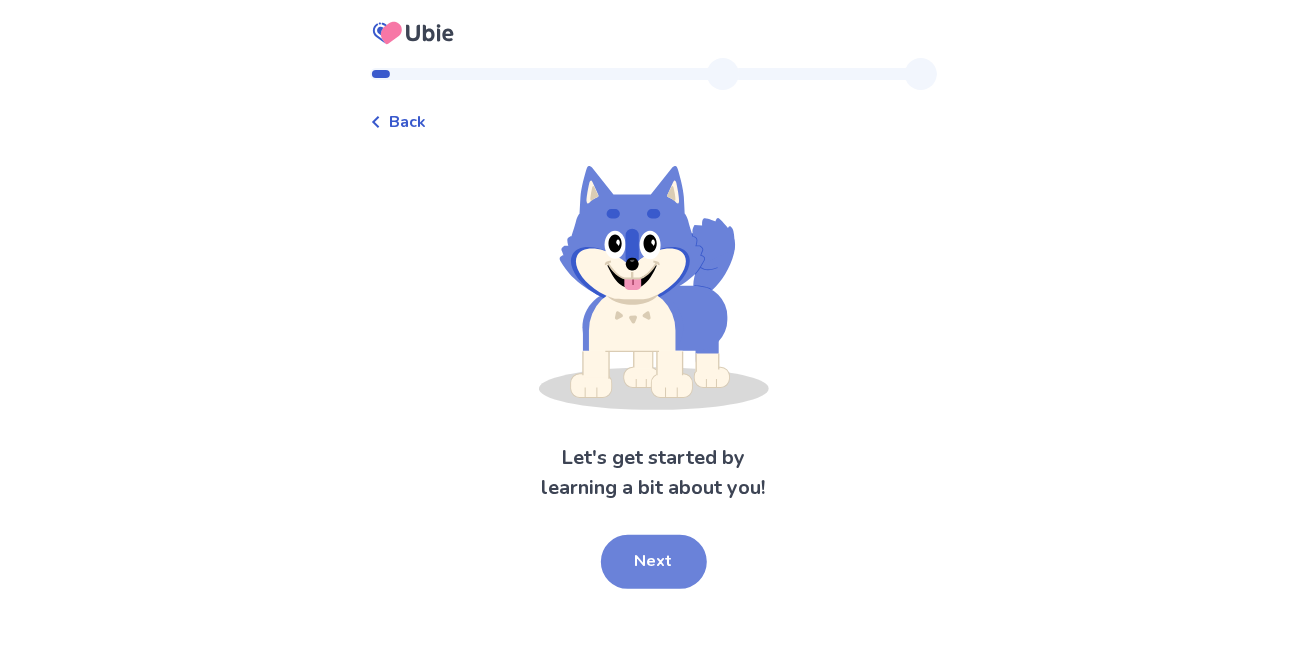 click on "Next" at bounding box center (654, 562) 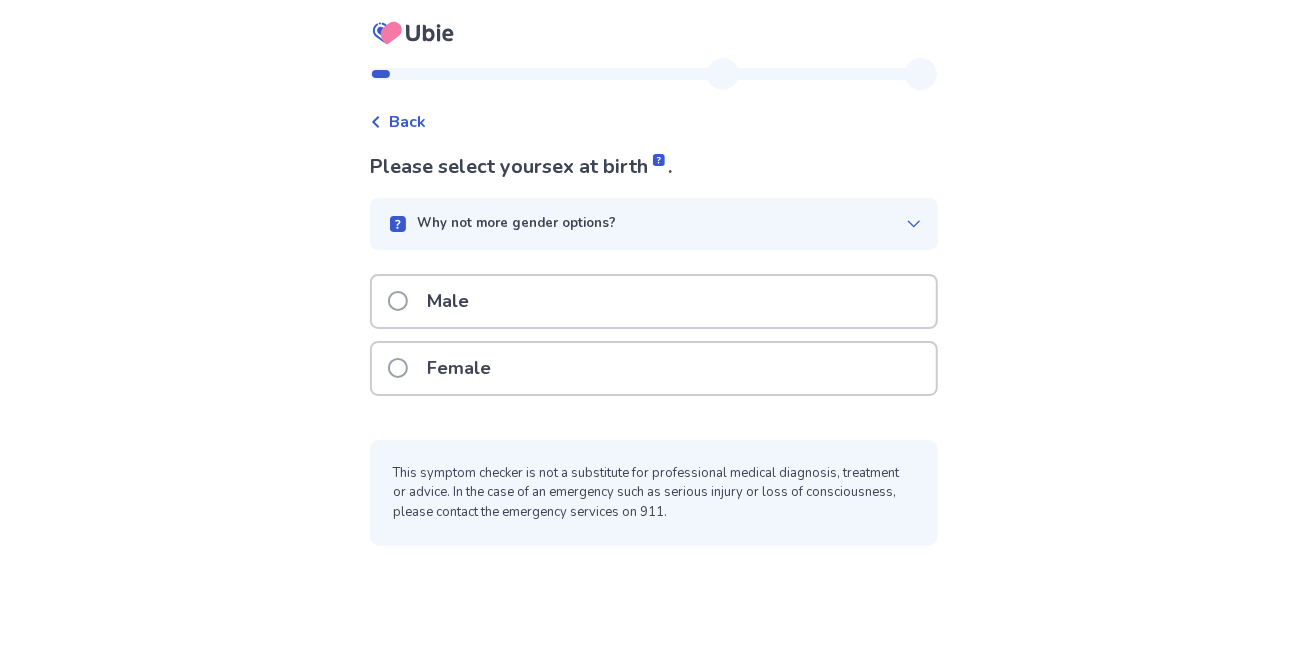 click at bounding box center (398, 301) 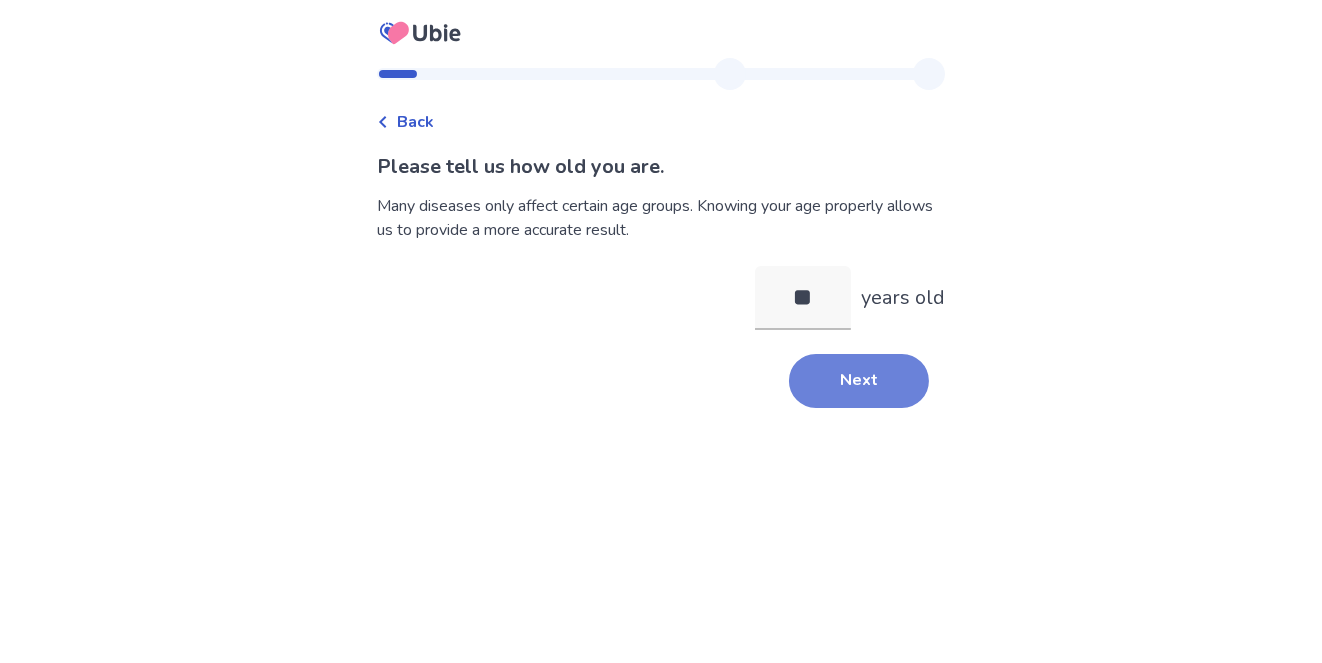 type on "**" 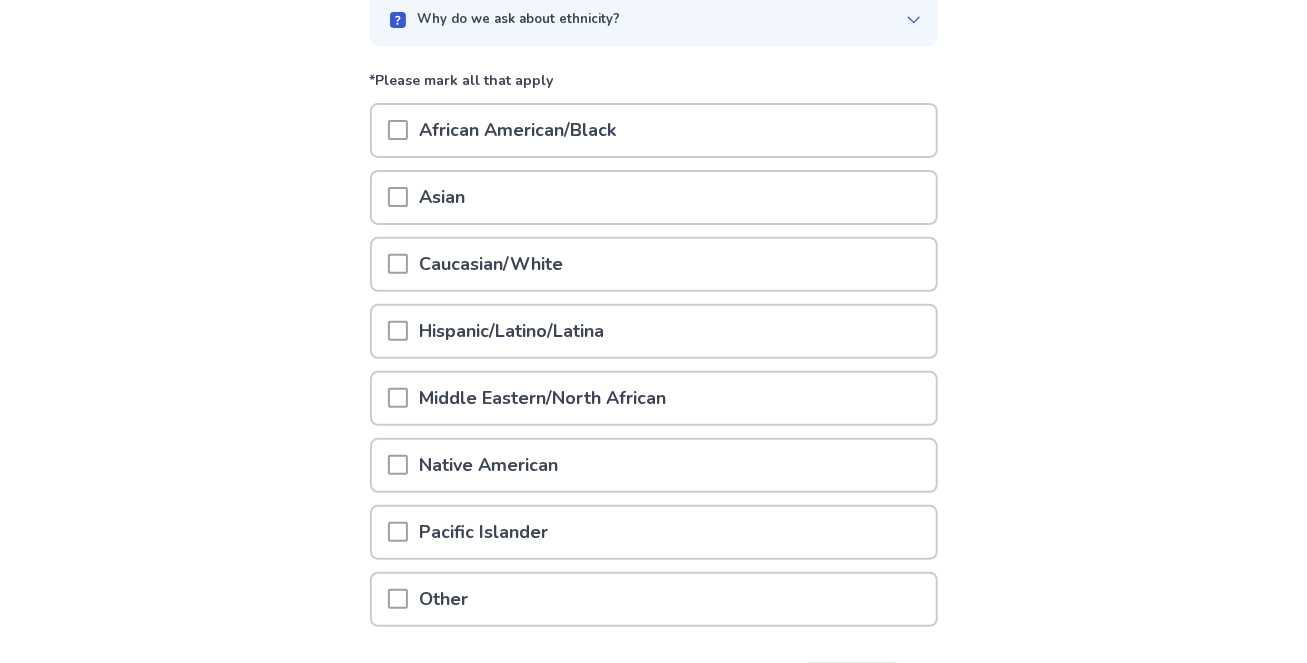 scroll, scrollTop: 217, scrollLeft: 0, axis: vertical 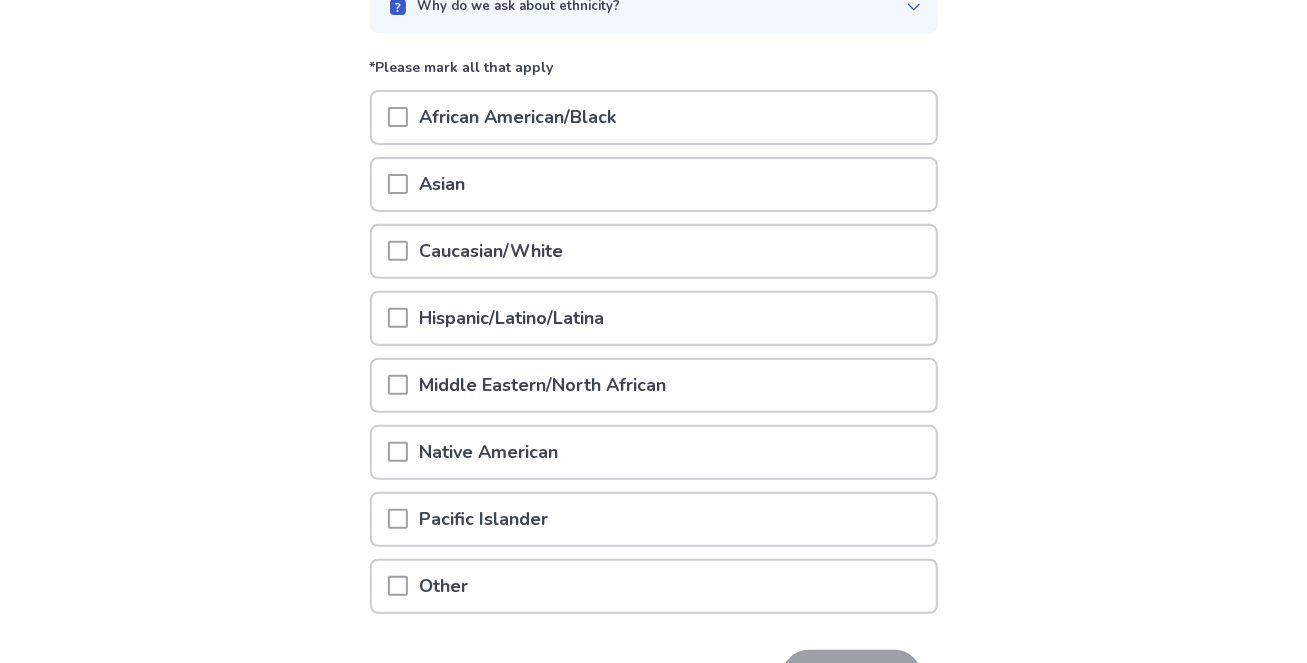 click at bounding box center [398, 251] 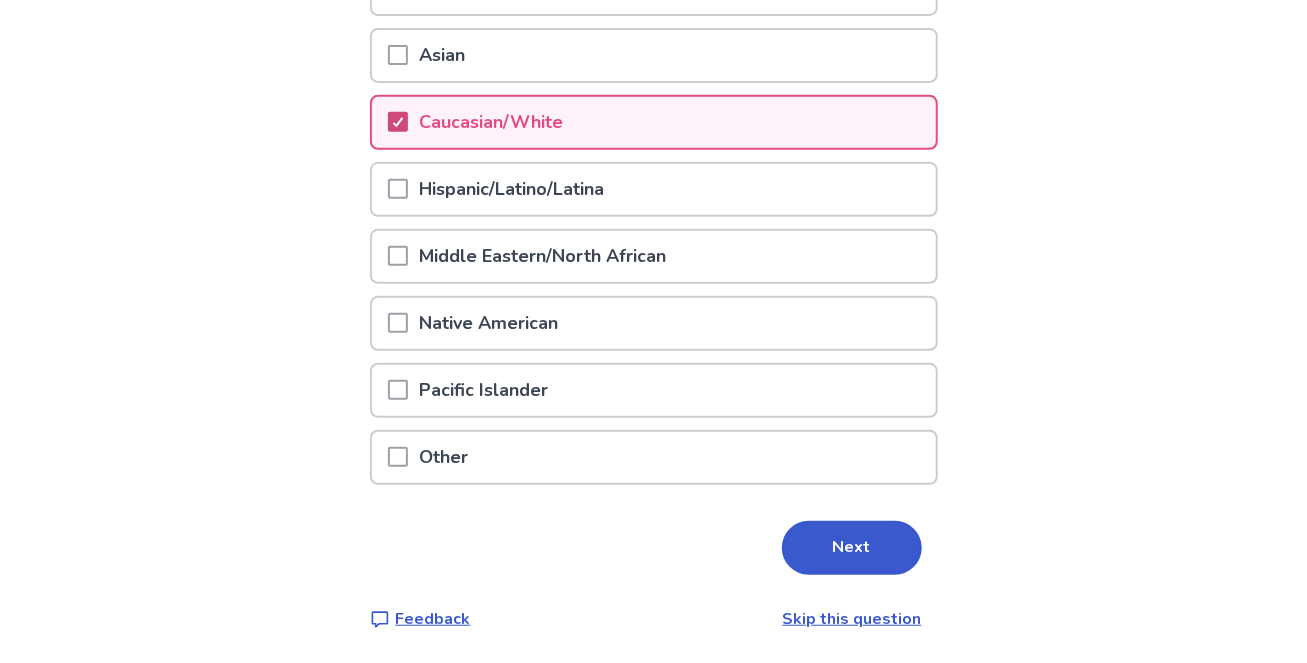scroll, scrollTop: 517, scrollLeft: 0, axis: vertical 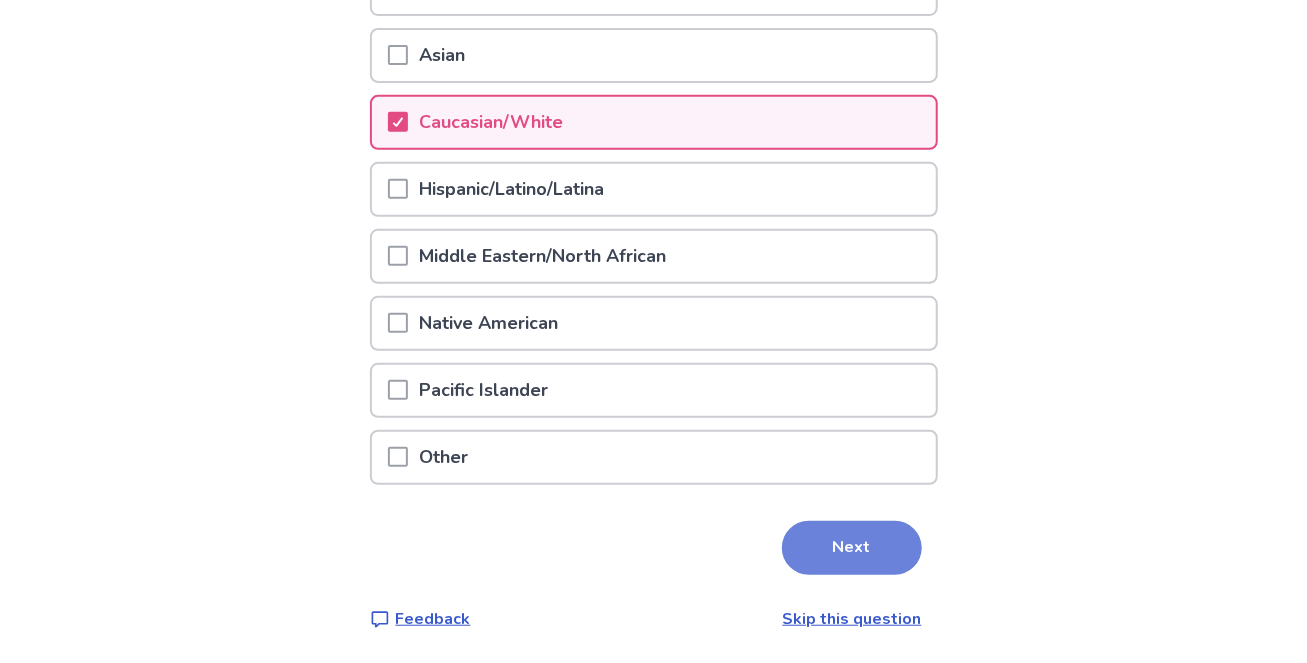 click on "Next" at bounding box center [852, 548] 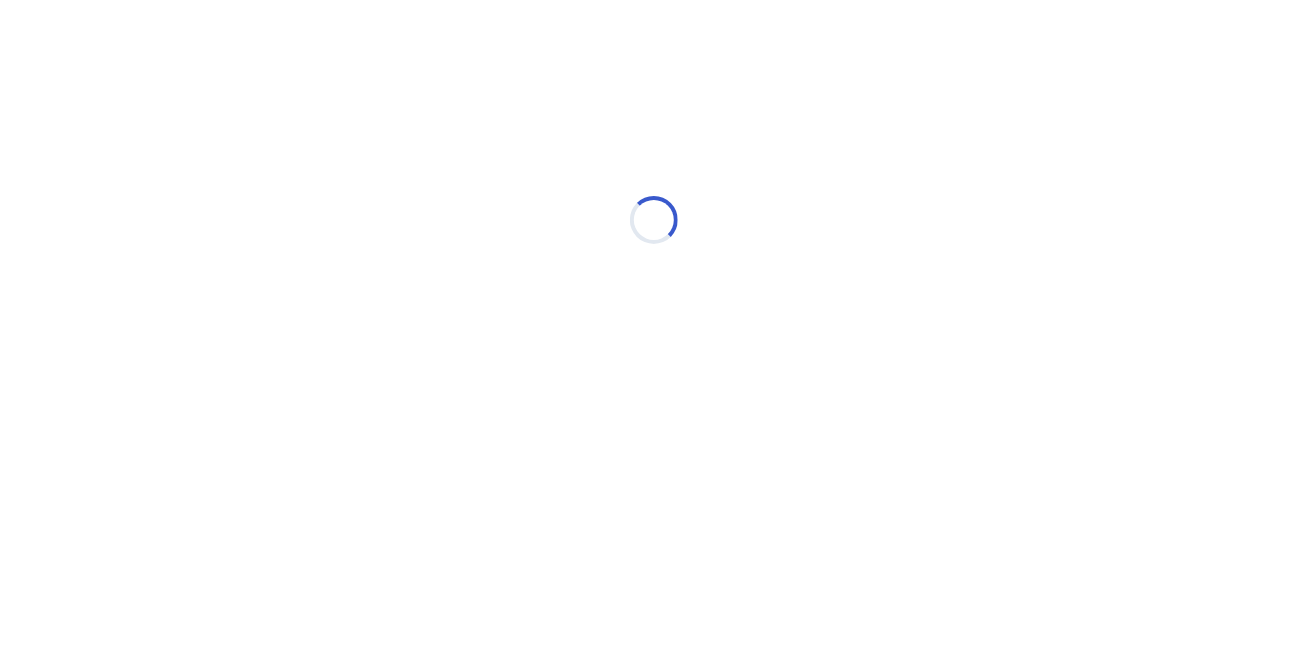 scroll, scrollTop: 0, scrollLeft: 0, axis: both 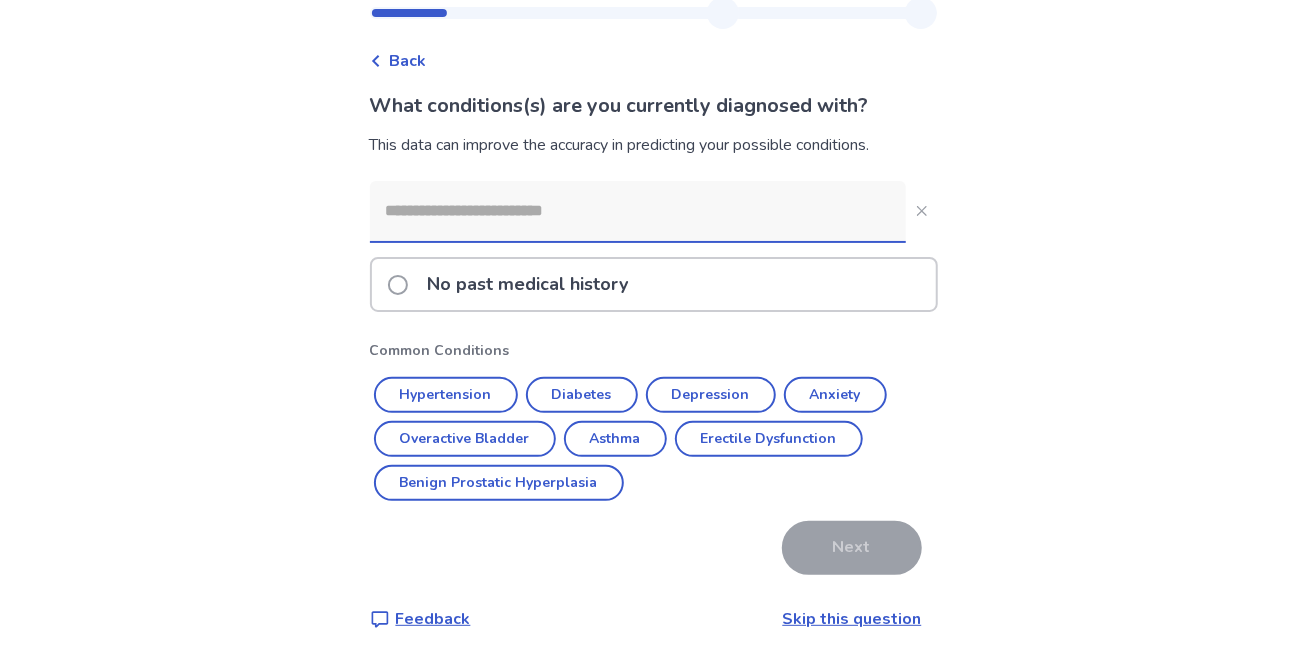 click at bounding box center (638, 211) 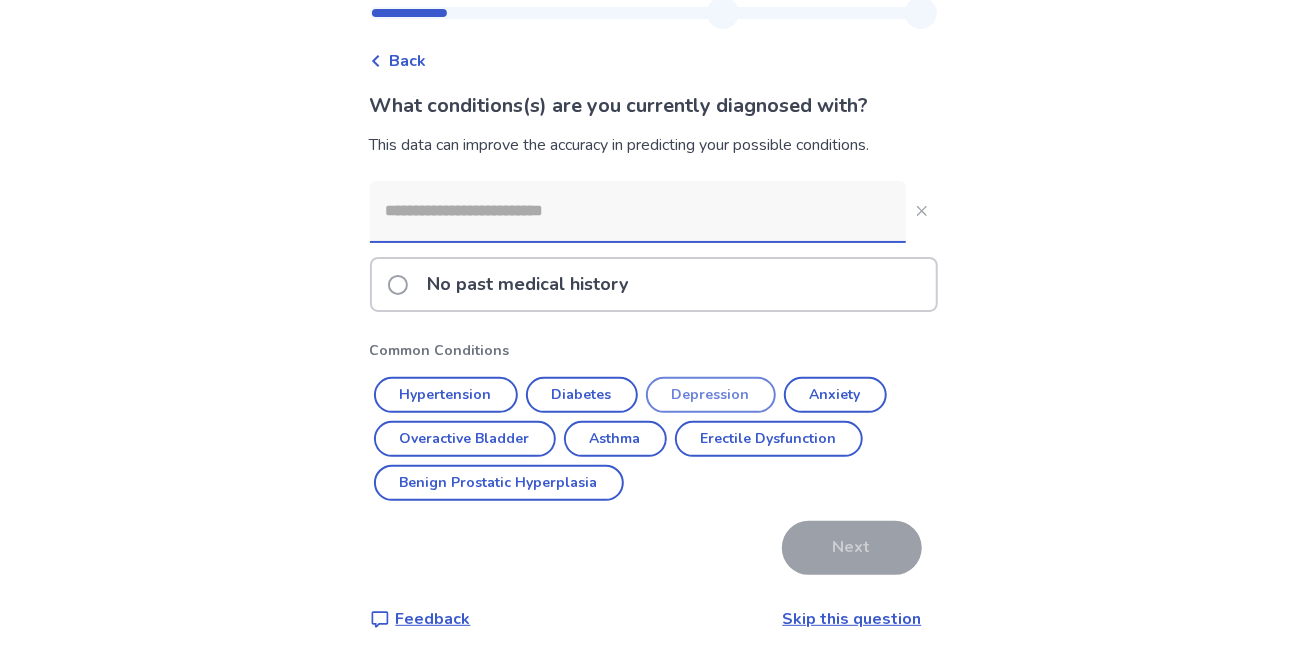click on "Depression" at bounding box center [711, 395] 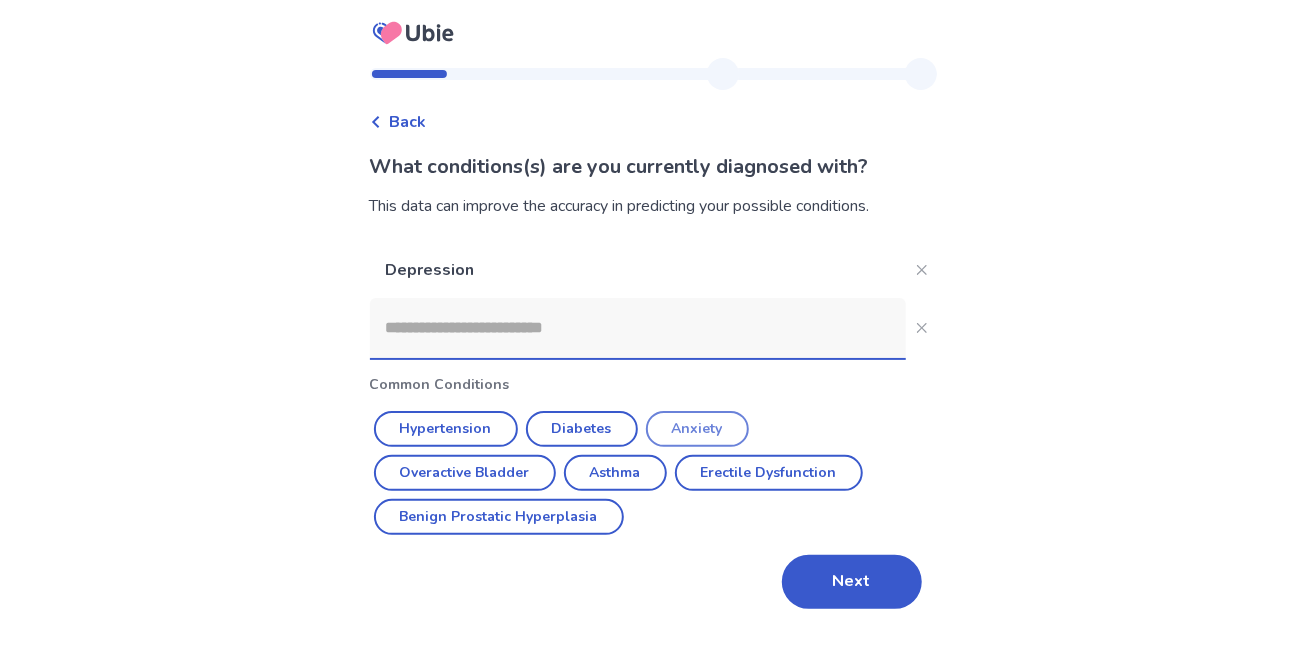 click on "Anxiety" at bounding box center [697, 429] 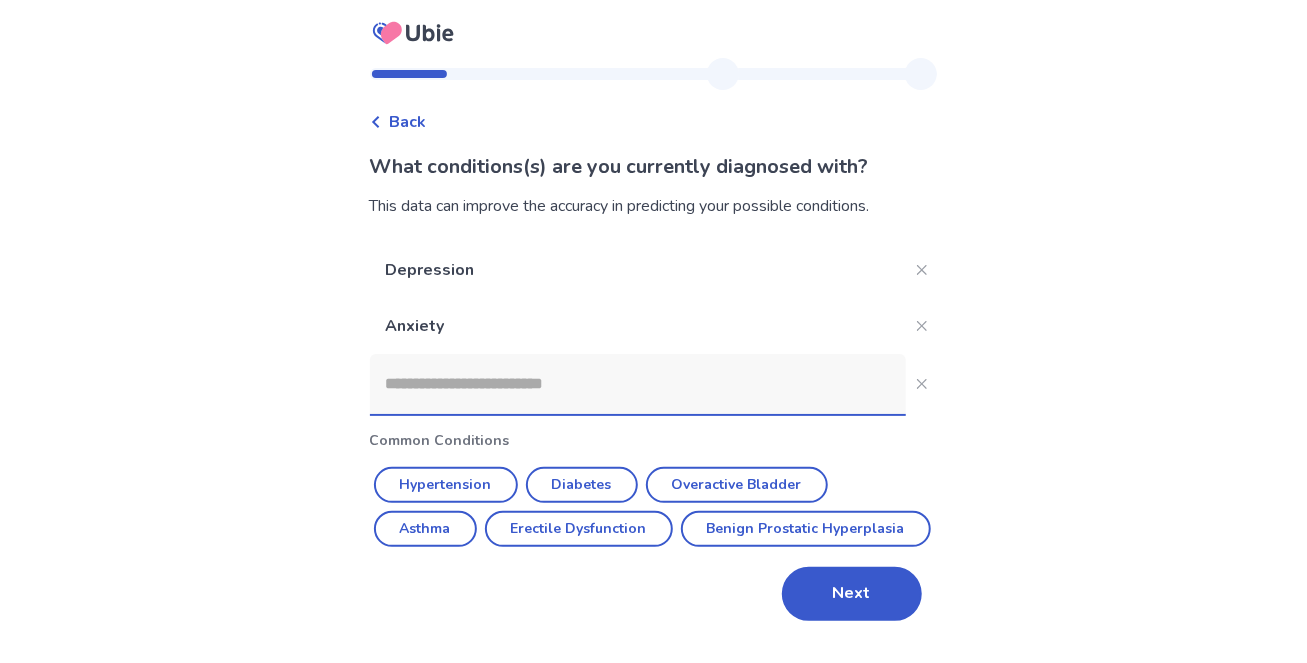 scroll, scrollTop: 117, scrollLeft: 0, axis: vertical 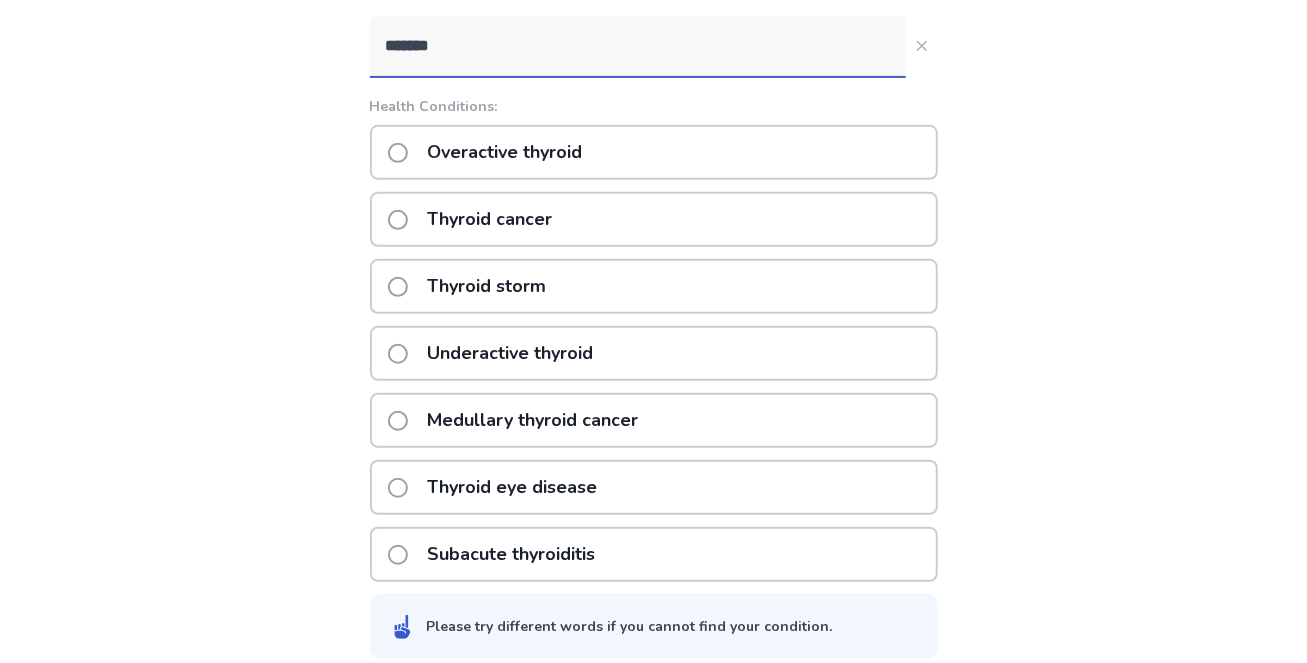 type on "*******" 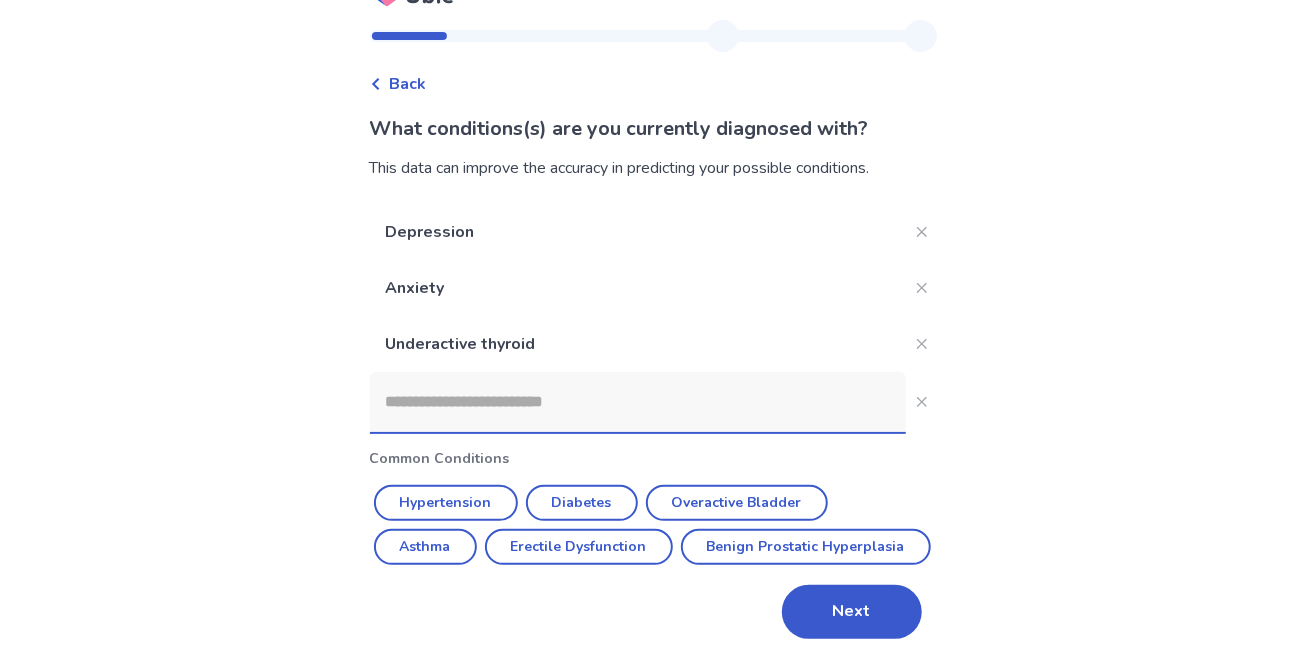 scroll, scrollTop: 132, scrollLeft: 0, axis: vertical 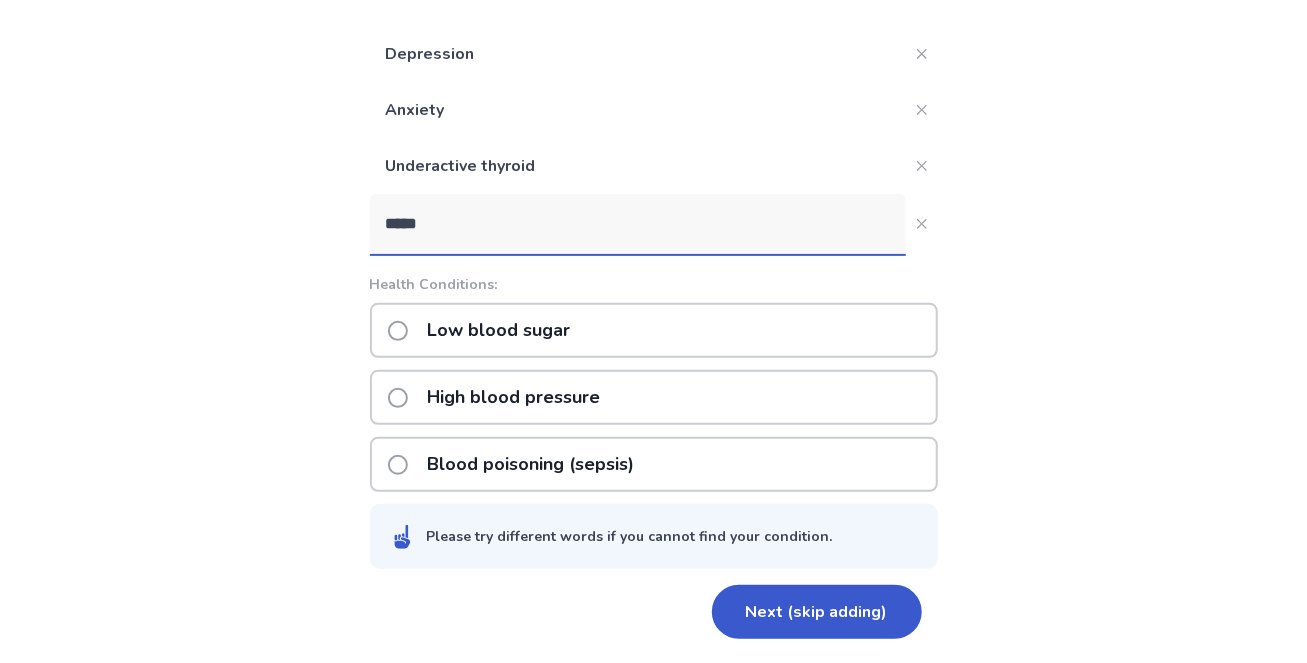 type on "*****" 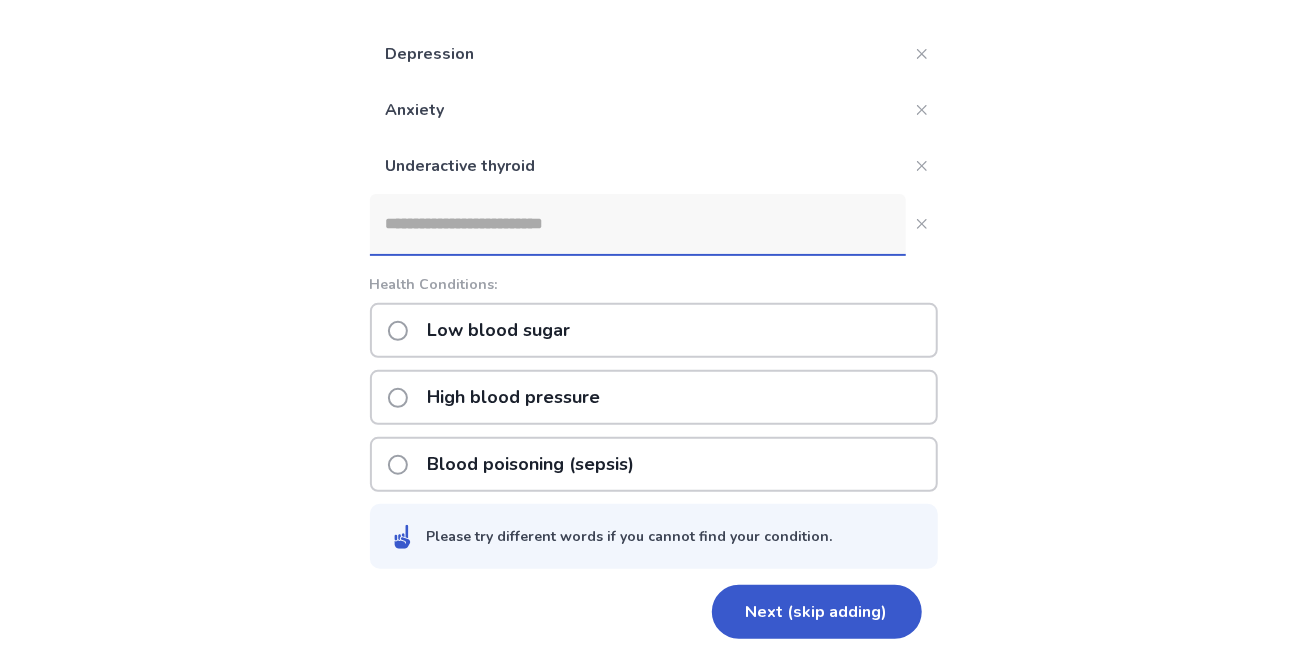 scroll, scrollTop: 257, scrollLeft: 0, axis: vertical 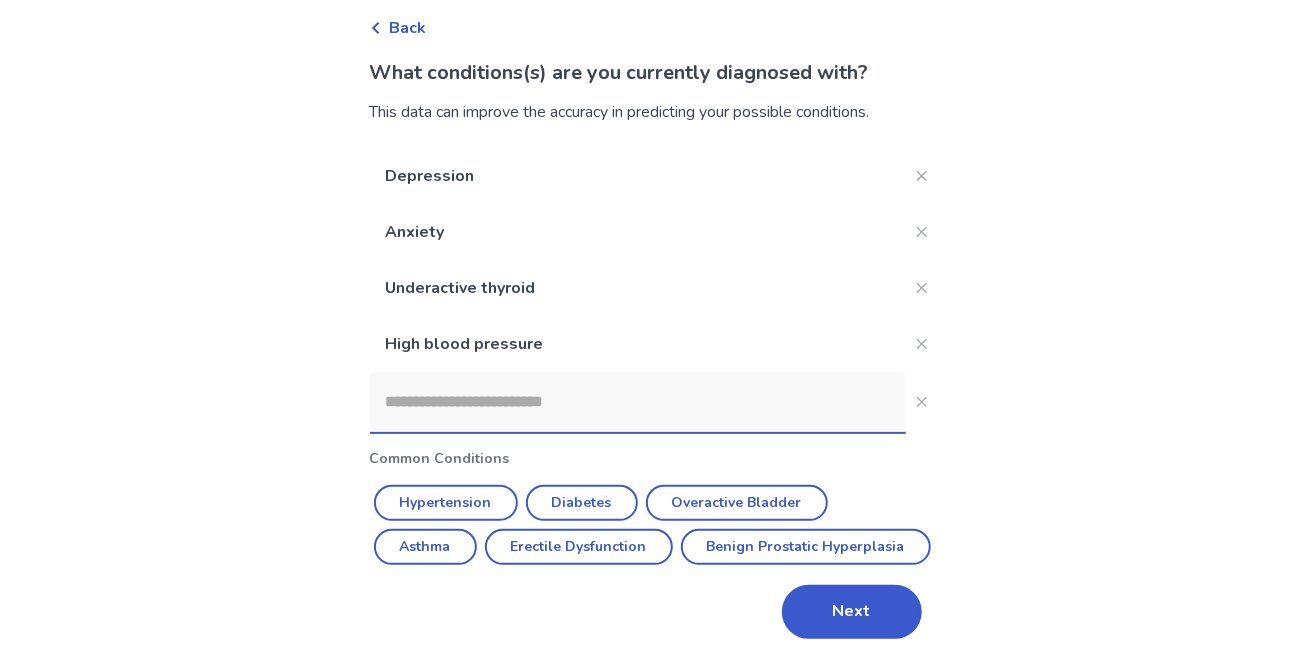 click at bounding box center [638, 402] 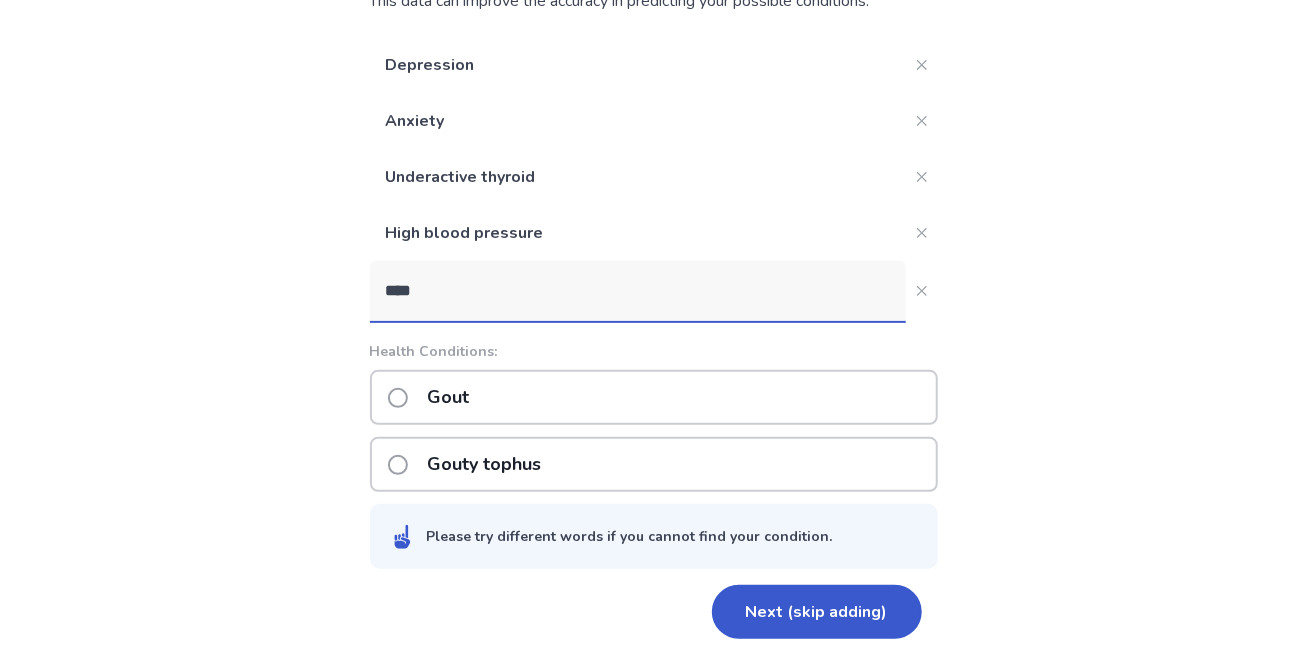 type on "****" 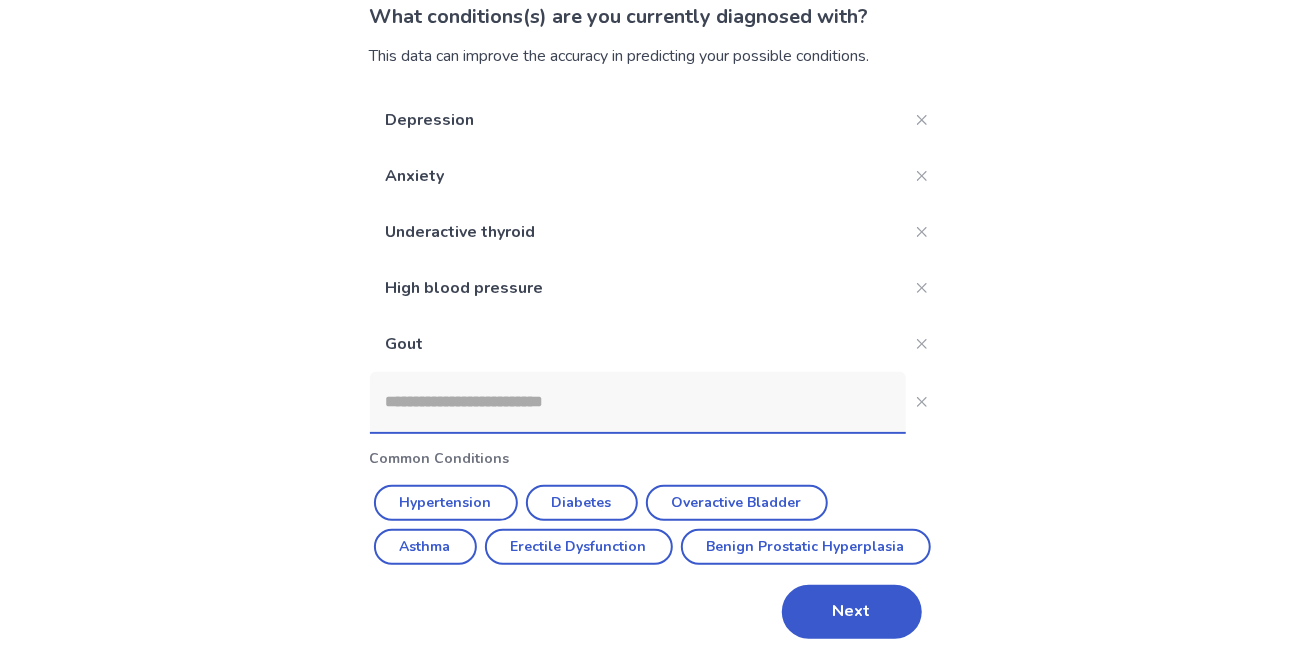 click at bounding box center (638, 402) 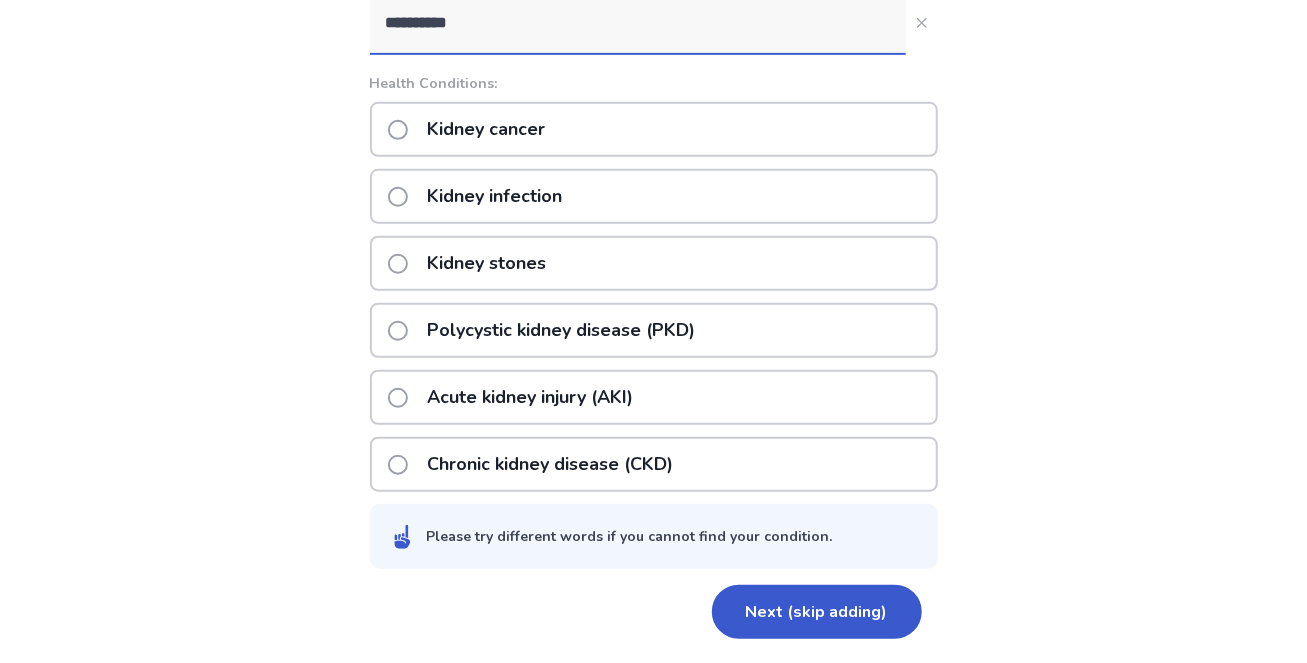 scroll, scrollTop: 748, scrollLeft: 0, axis: vertical 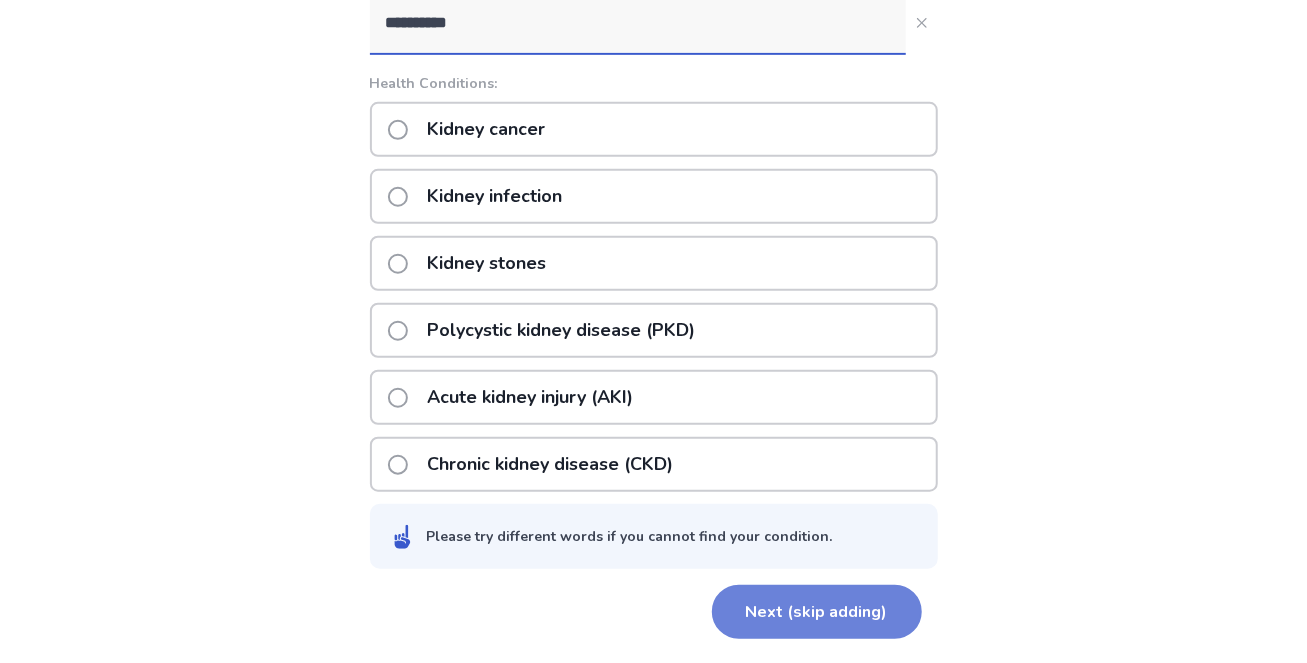 type on "**********" 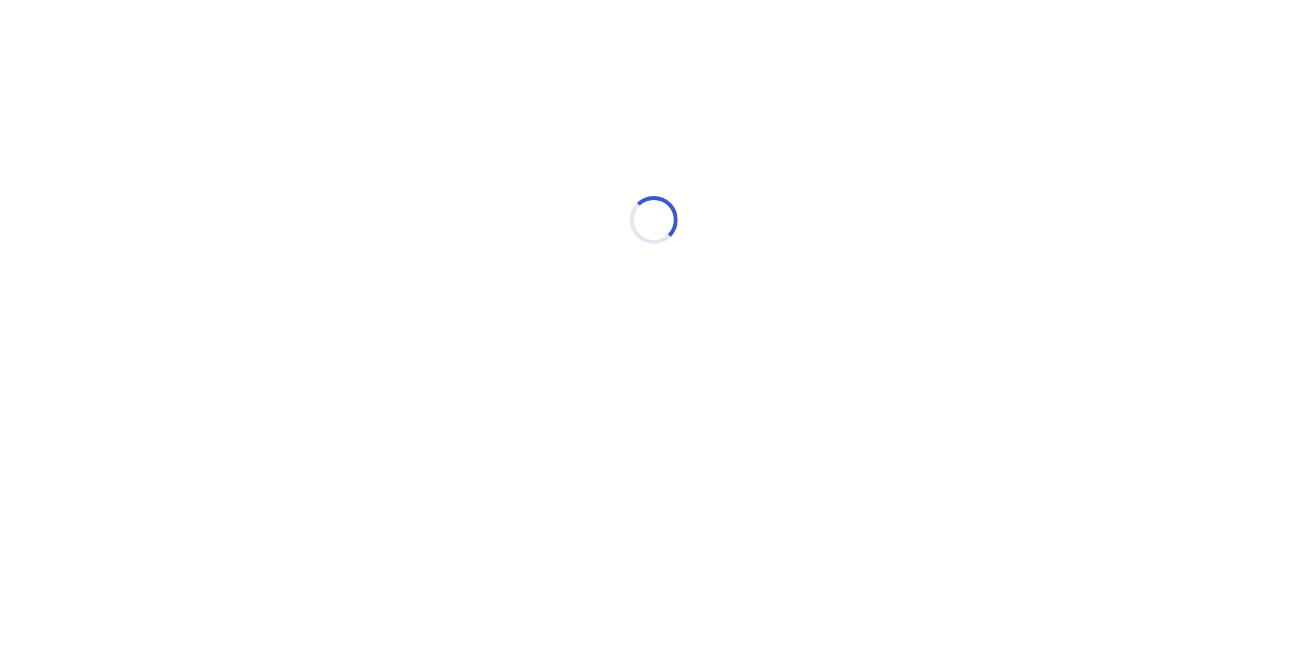 scroll, scrollTop: 0, scrollLeft: 0, axis: both 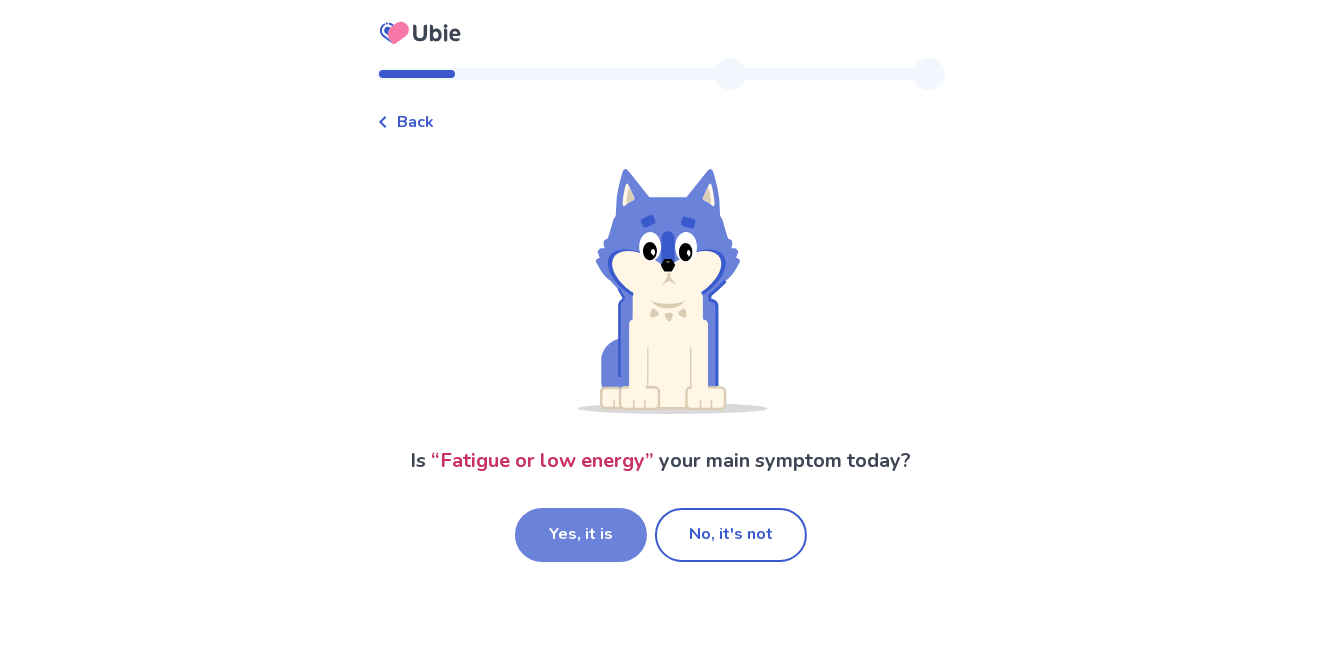 click on "Yes, it is" at bounding box center [581, 535] 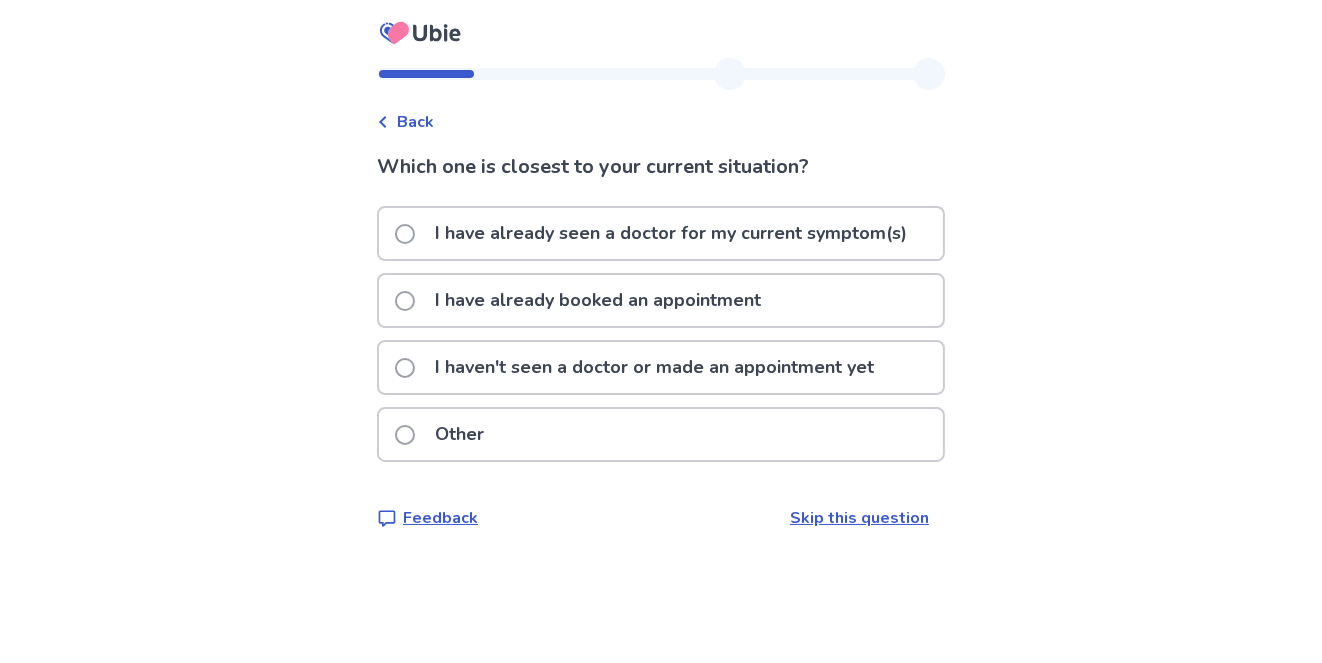 click at bounding box center [405, 301] 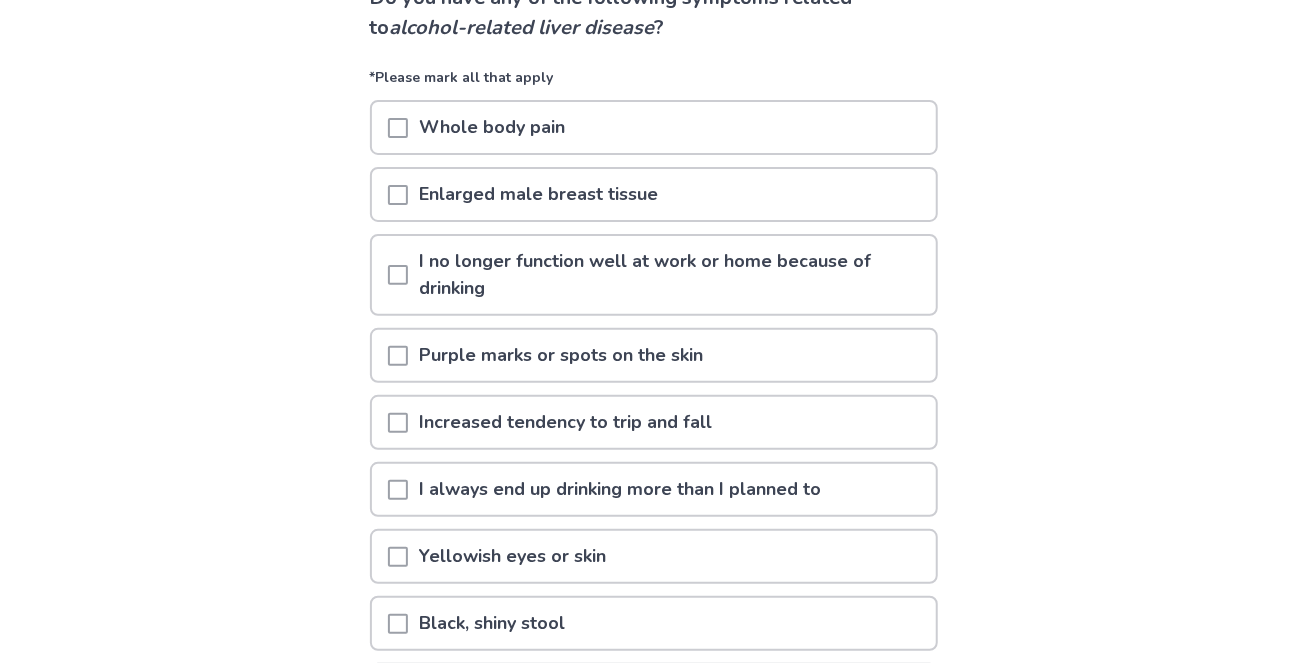 scroll, scrollTop: 172, scrollLeft: 0, axis: vertical 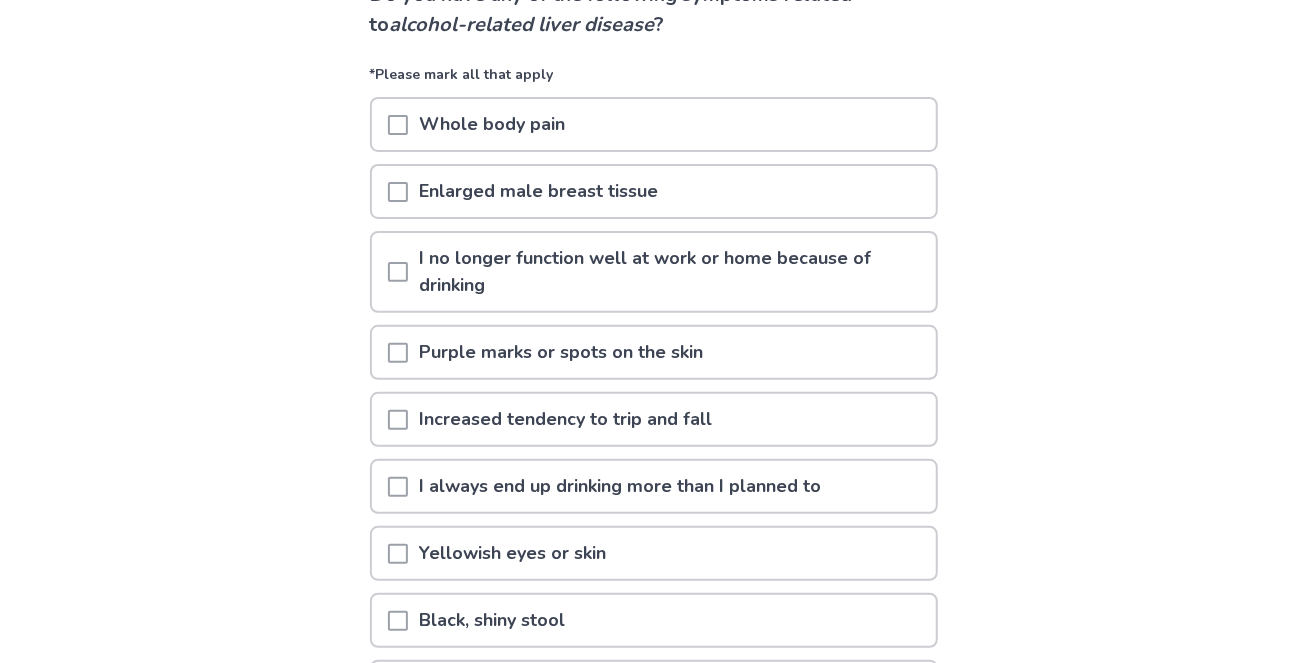 click at bounding box center [398, 272] 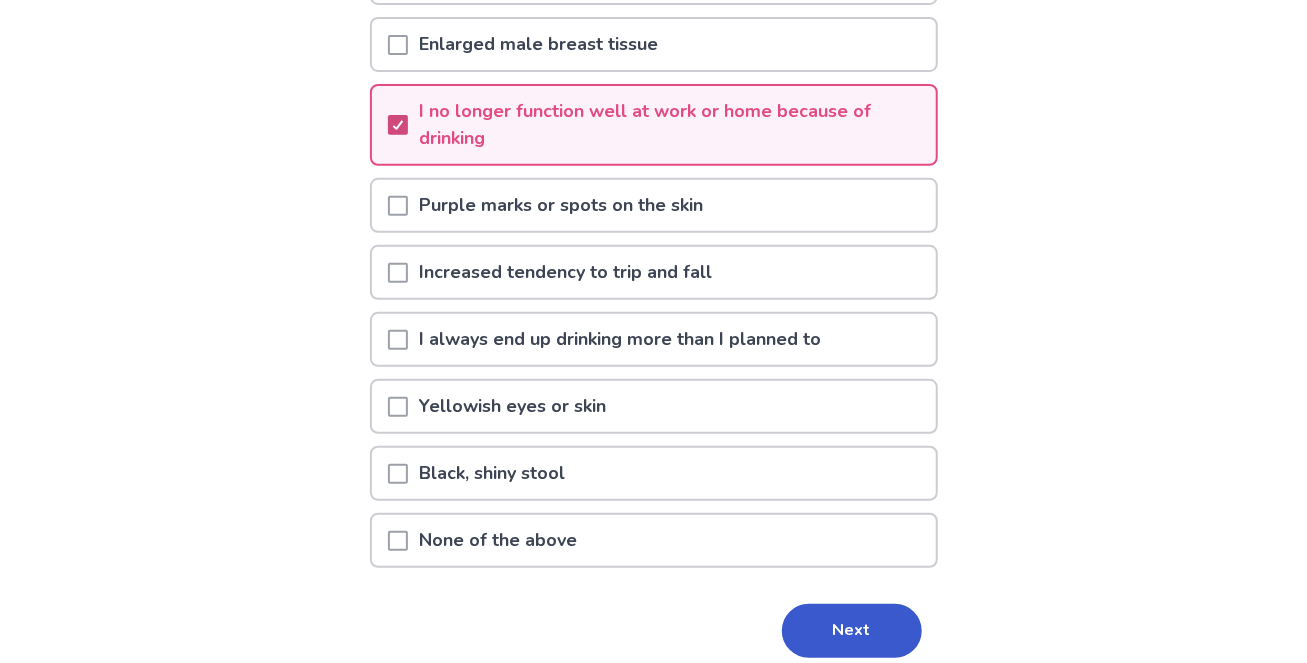 scroll, scrollTop: 322, scrollLeft: 0, axis: vertical 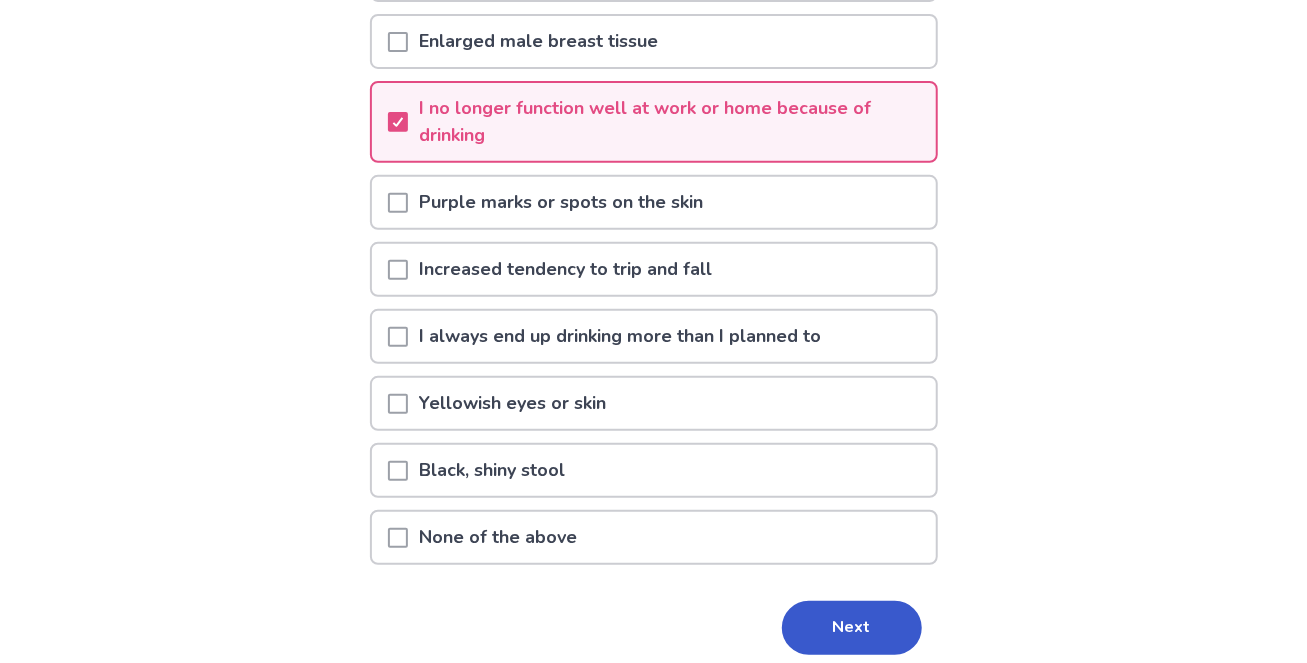 click at bounding box center [398, 203] 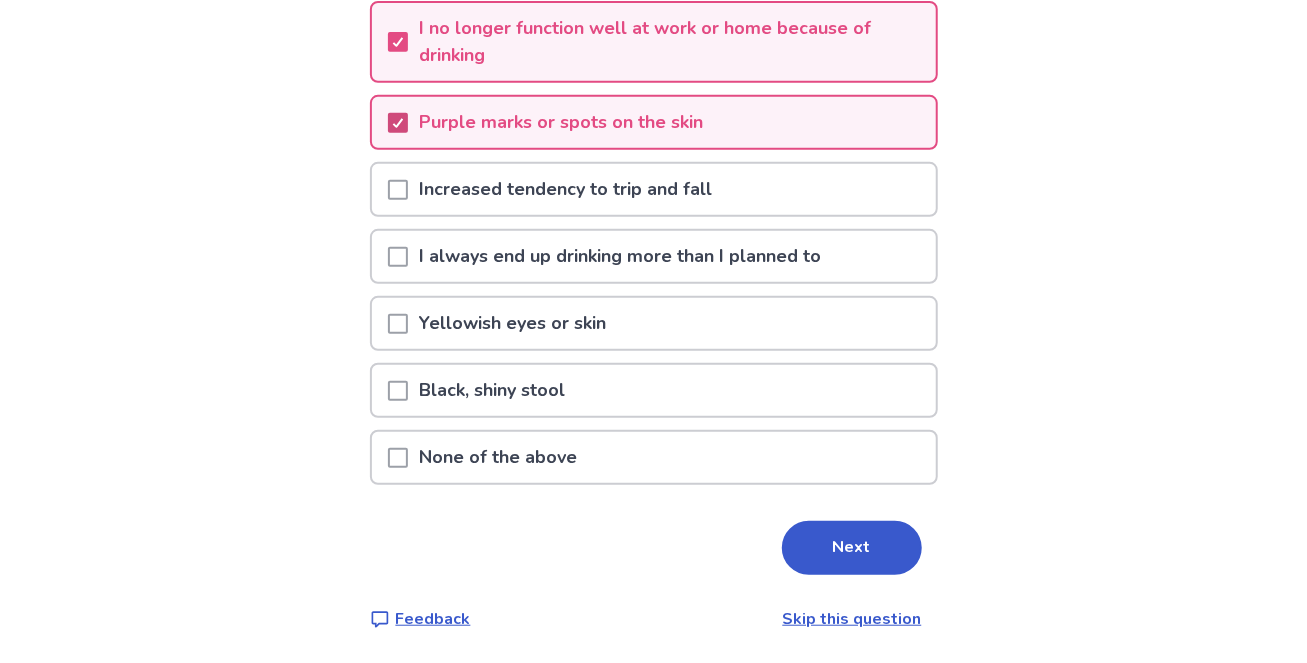 scroll, scrollTop: 496, scrollLeft: 0, axis: vertical 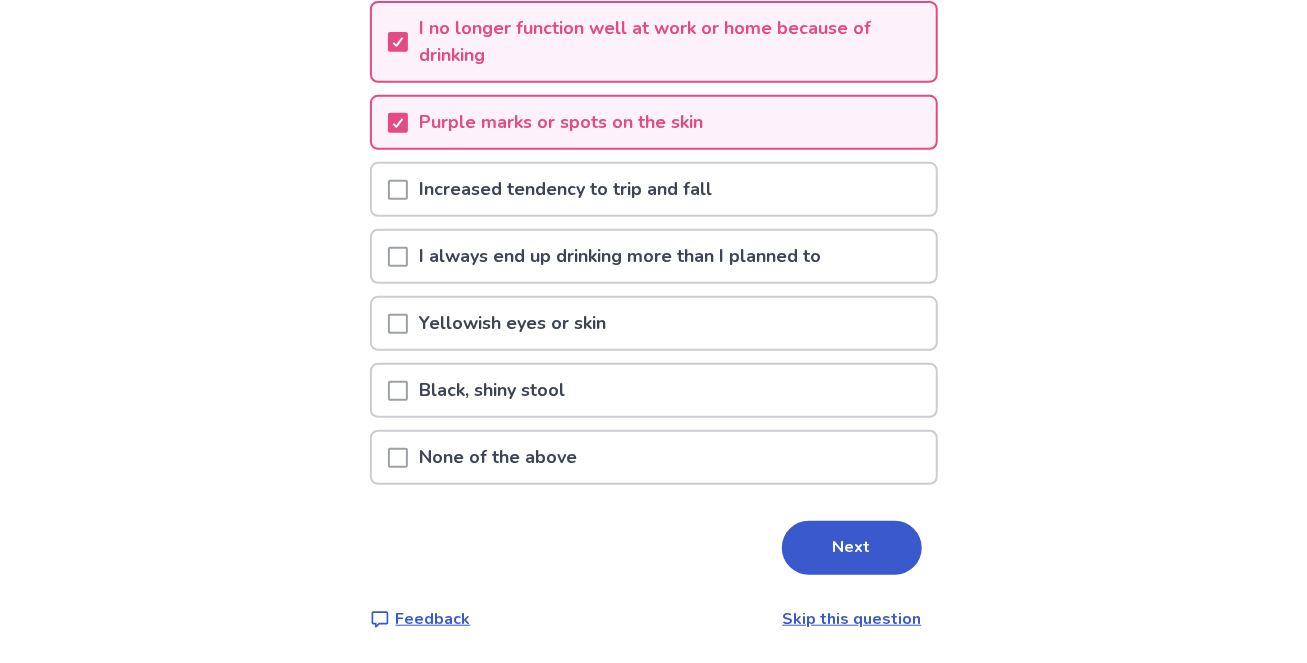 click at bounding box center (398, 257) 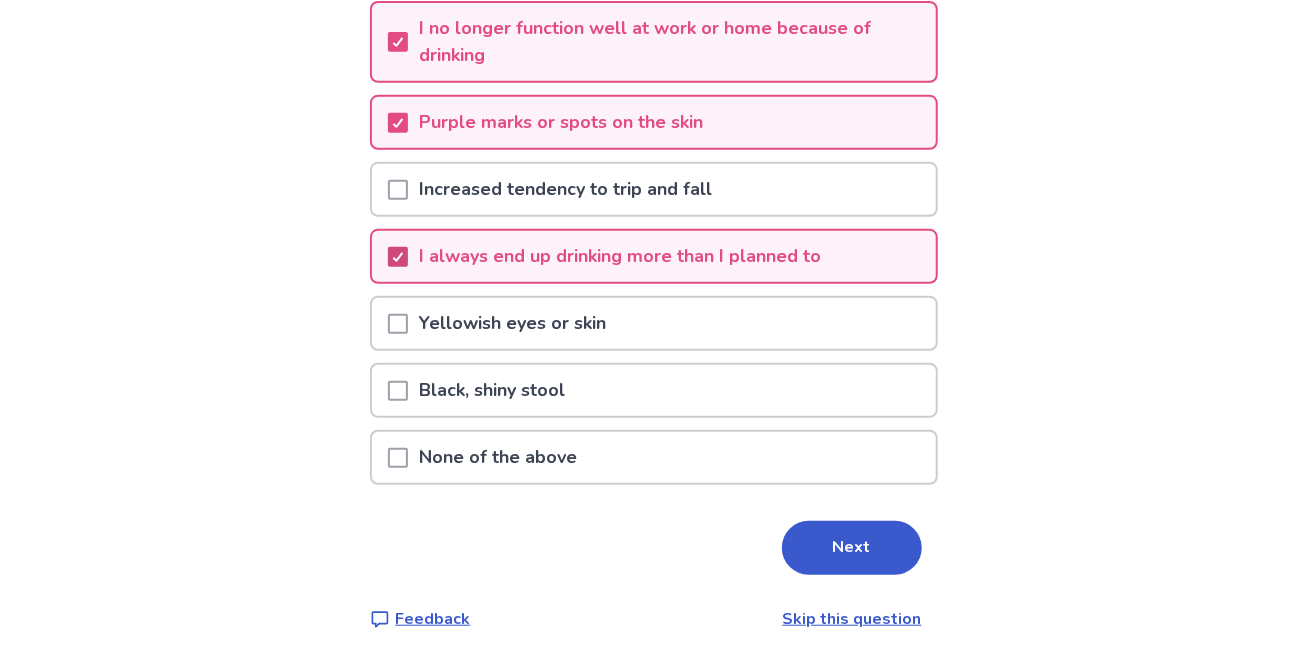scroll, scrollTop: 584, scrollLeft: 0, axis: vertical 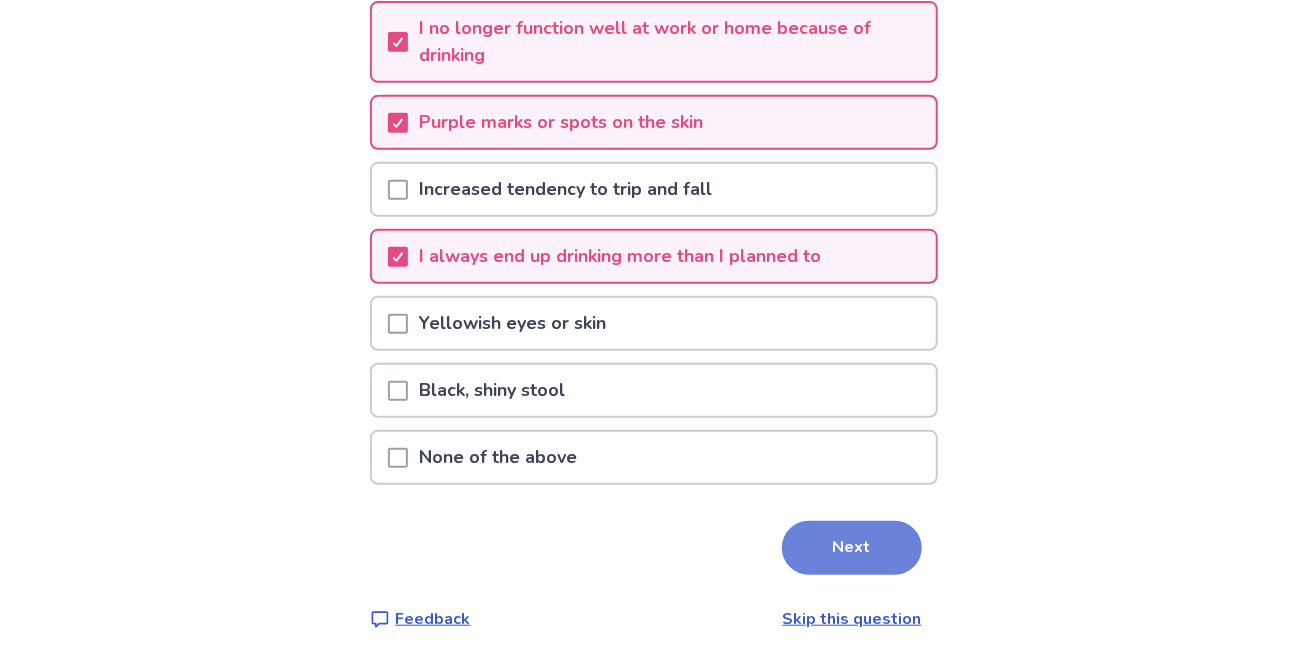 click on "Next" at bounding box center [852, 548] 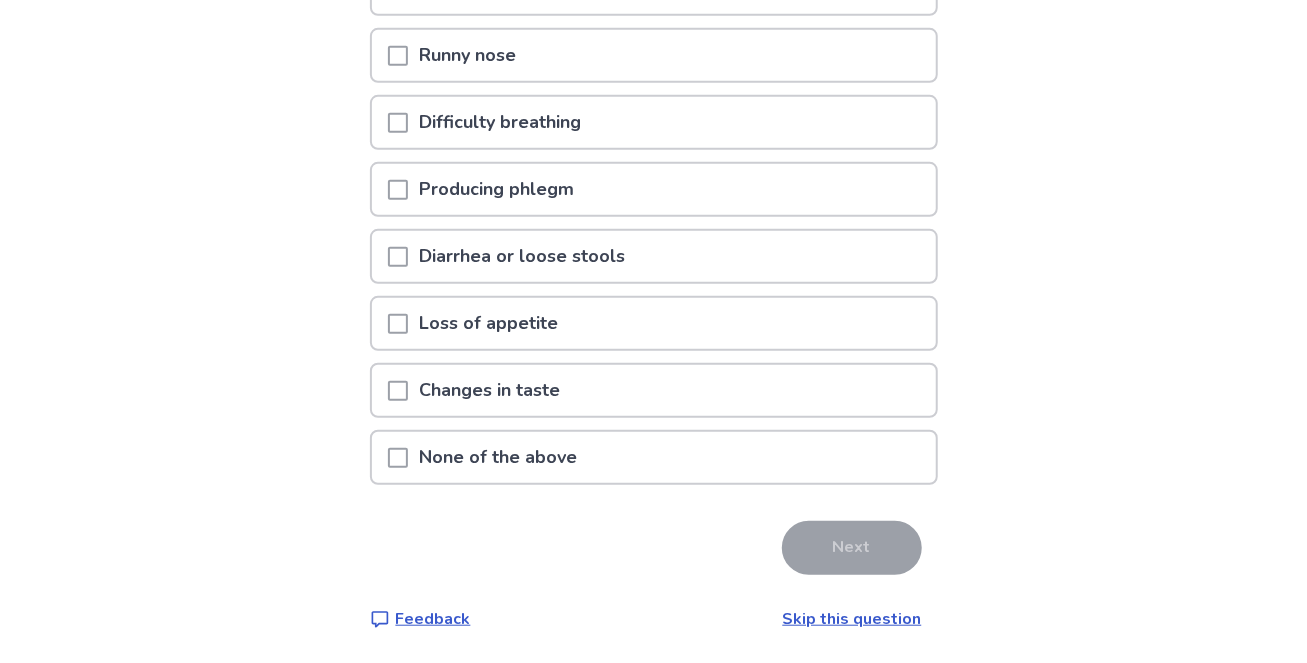 scroll, scrollTop: 520, scrollLeft: 0, axis: vertical 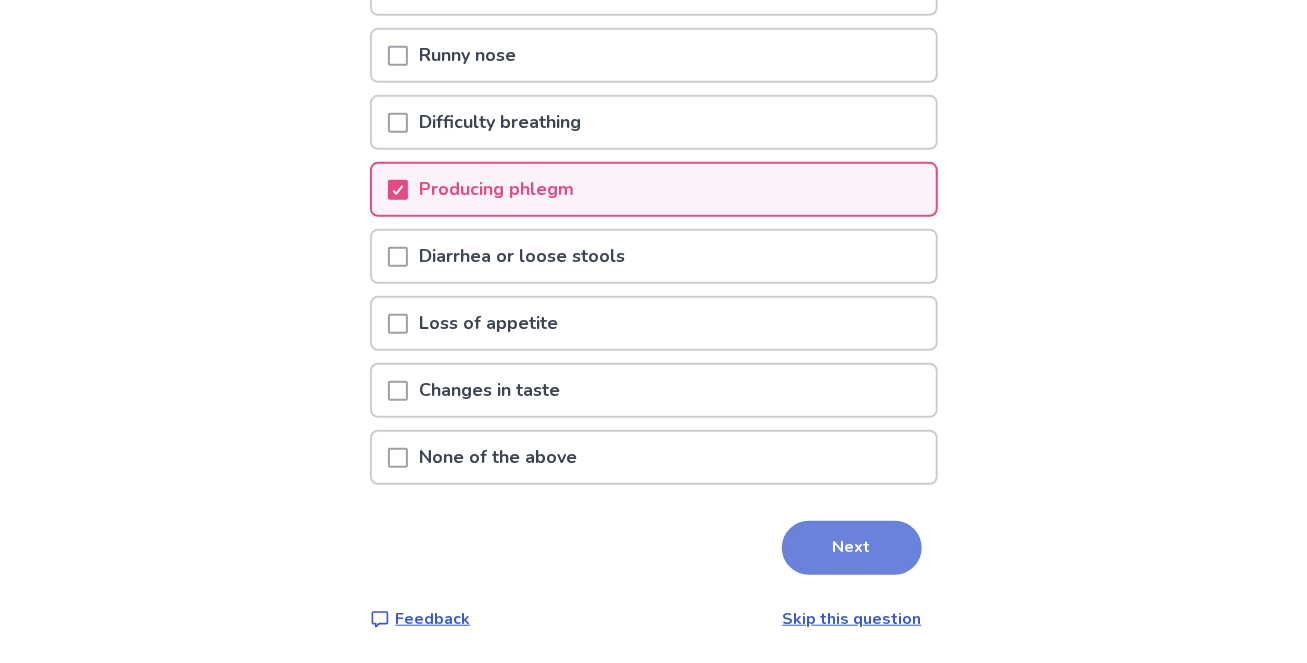 click on "Next" at bounding box center (852, 548) 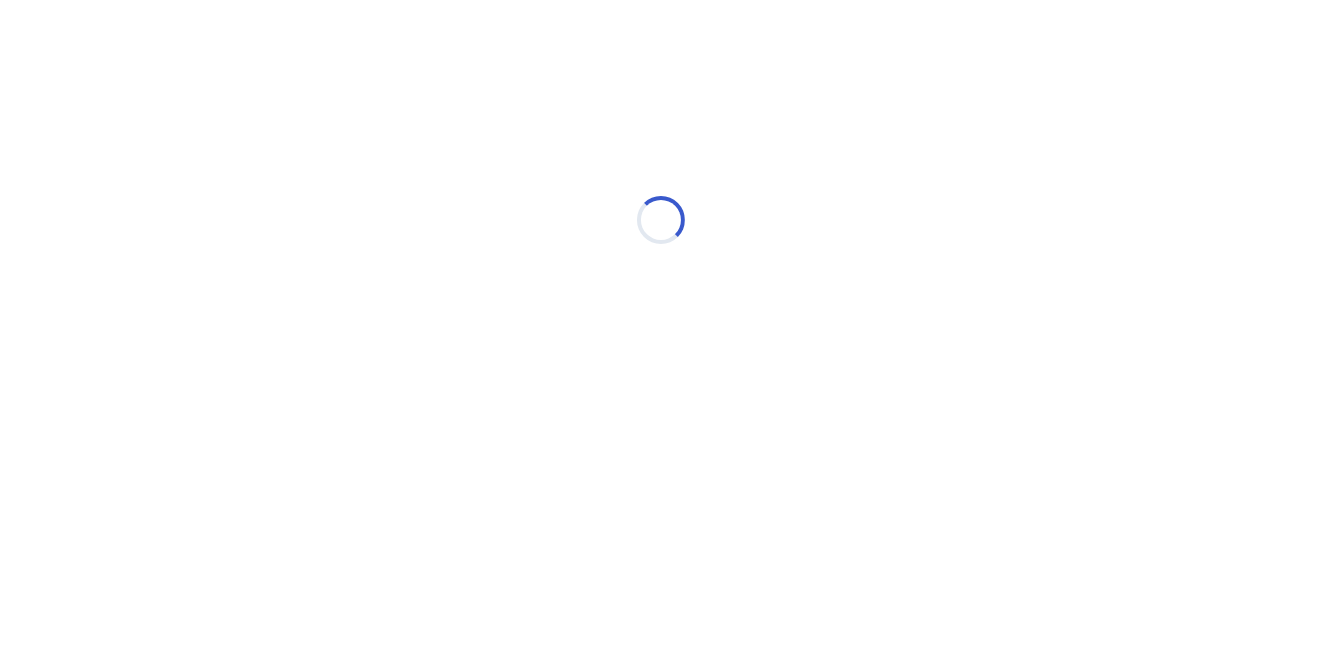 select on "*" 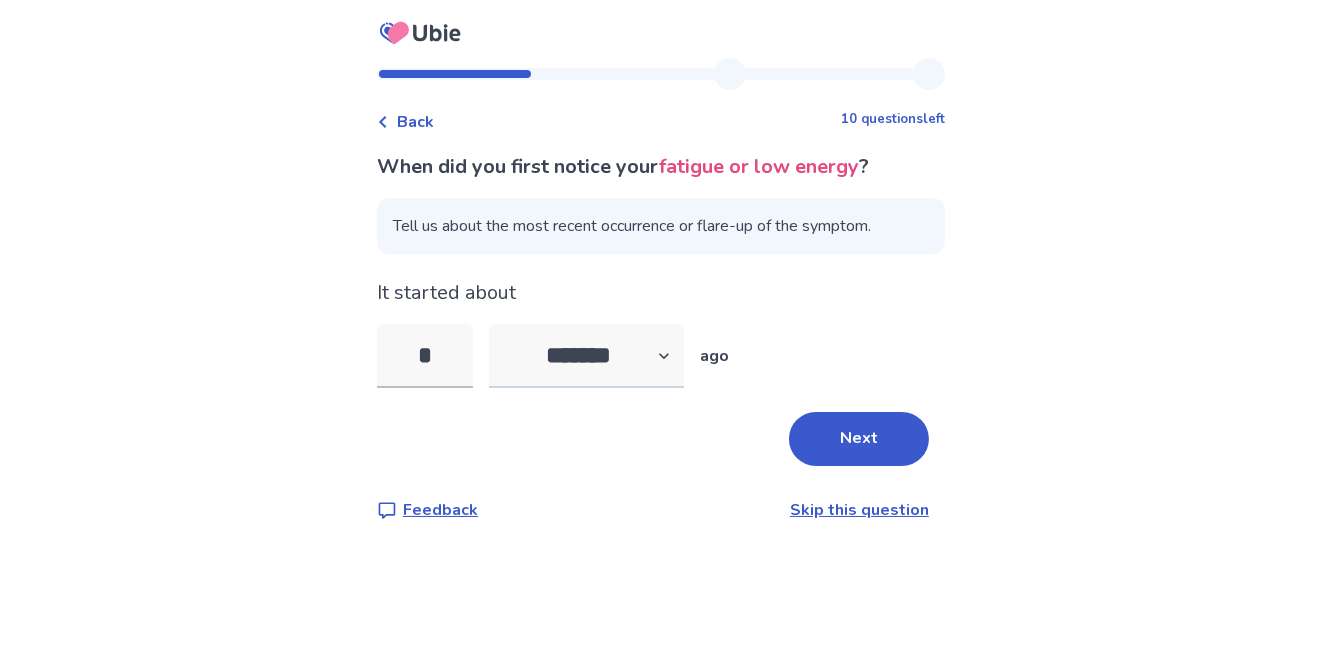 type on "*" 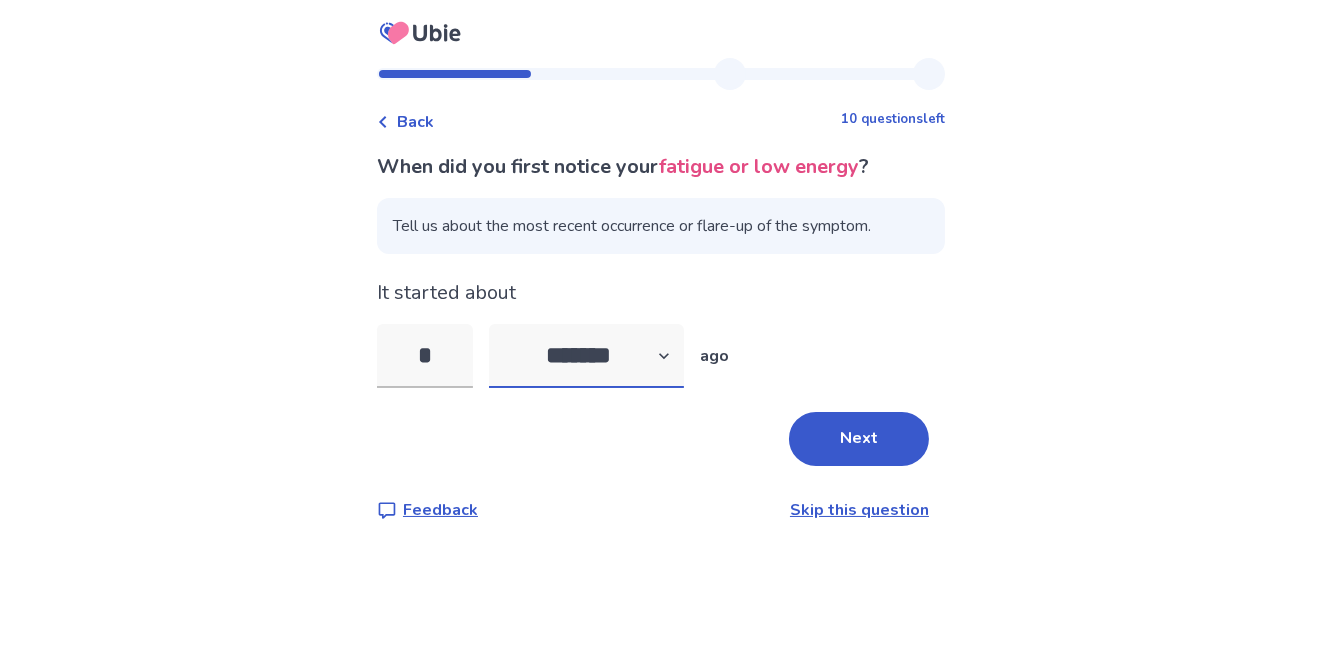 click on "******* ****** ******* ******** *******" at bounding box center (586, 356) 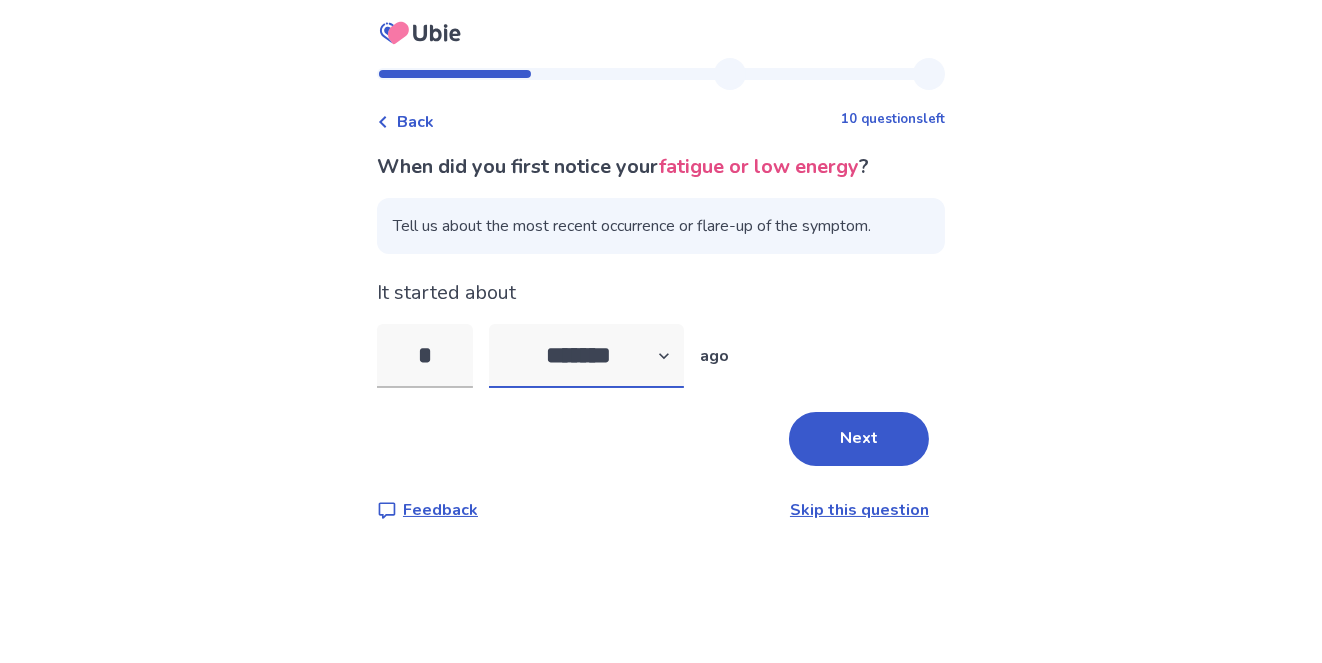 select on "*" 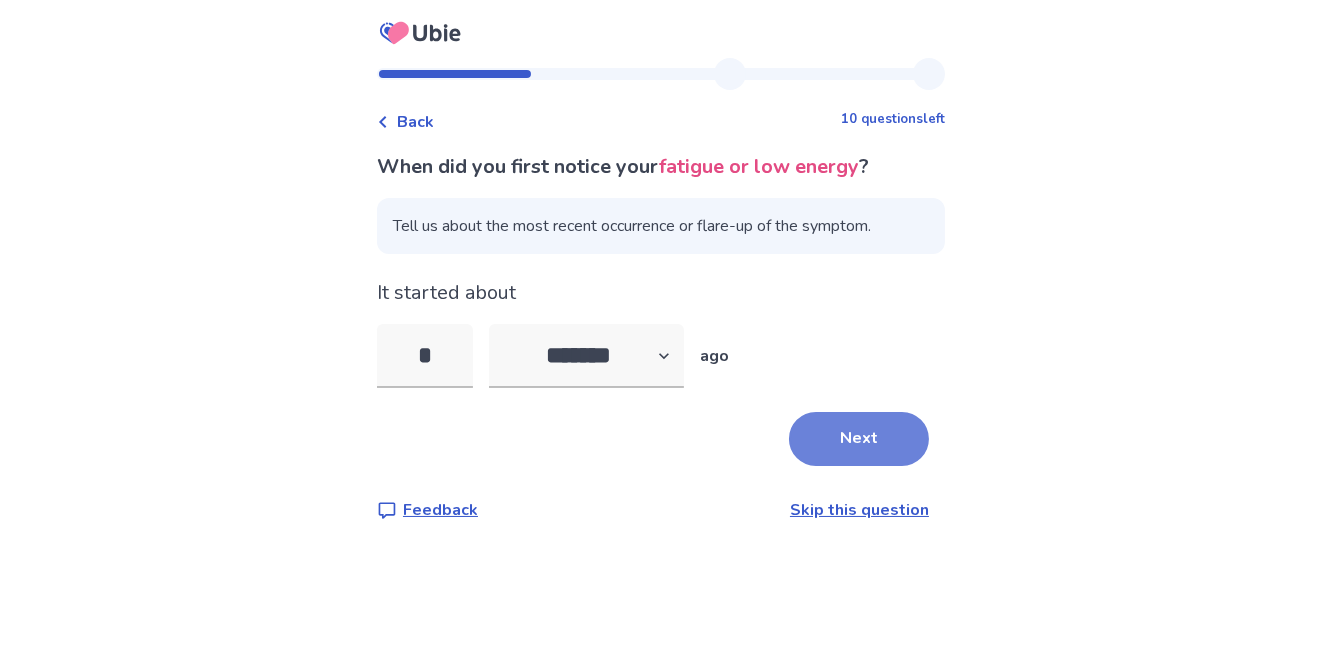 click on "Next" at bounding box center (859, 439) 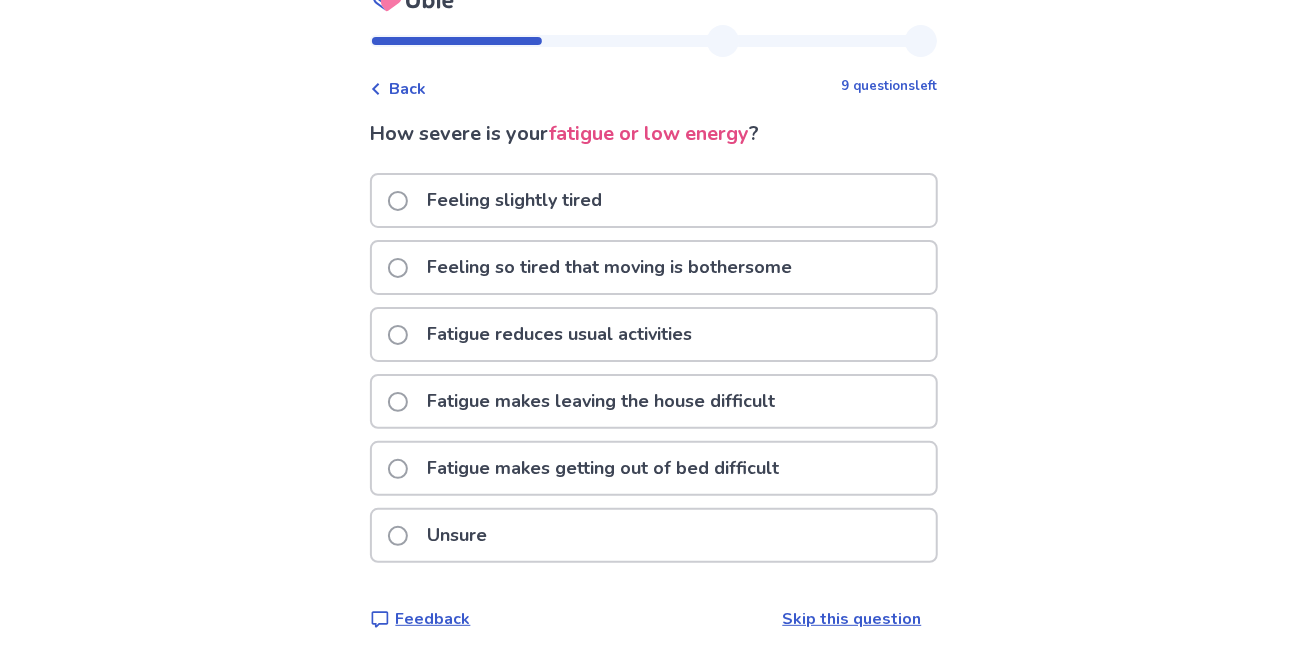 scroll, scrollTop: 149, scrollLeft: 0, axis: vertical 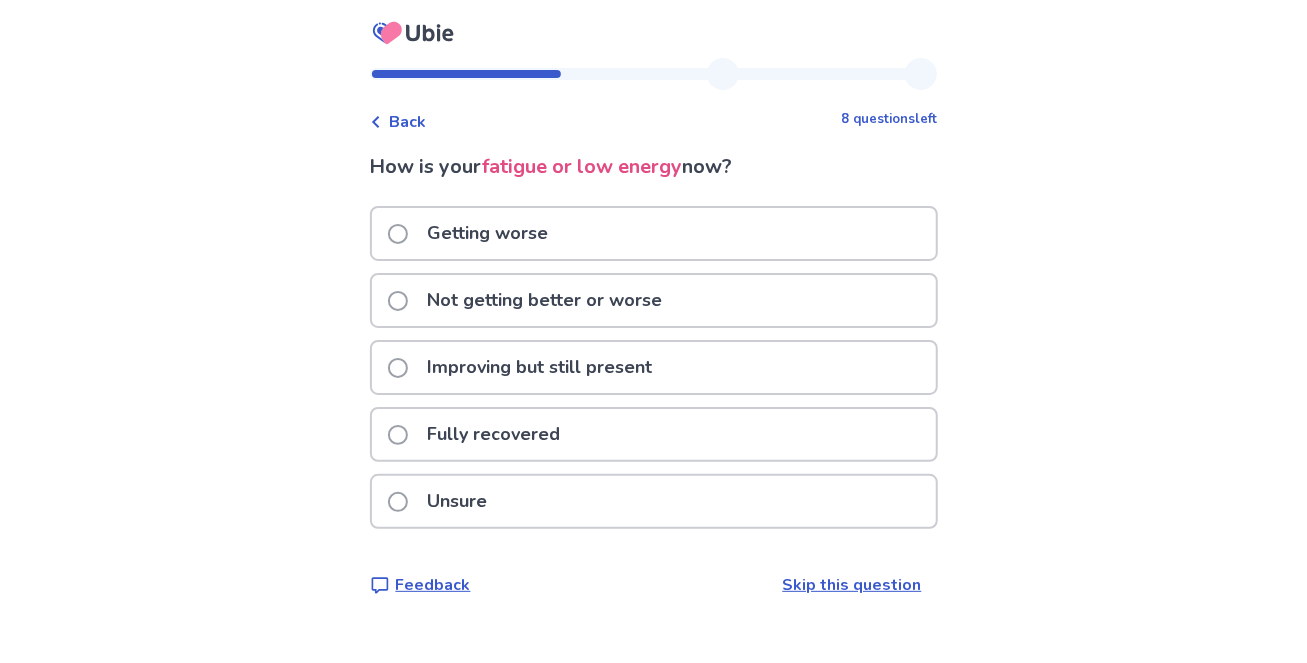 click at bounding box center (398, 301) 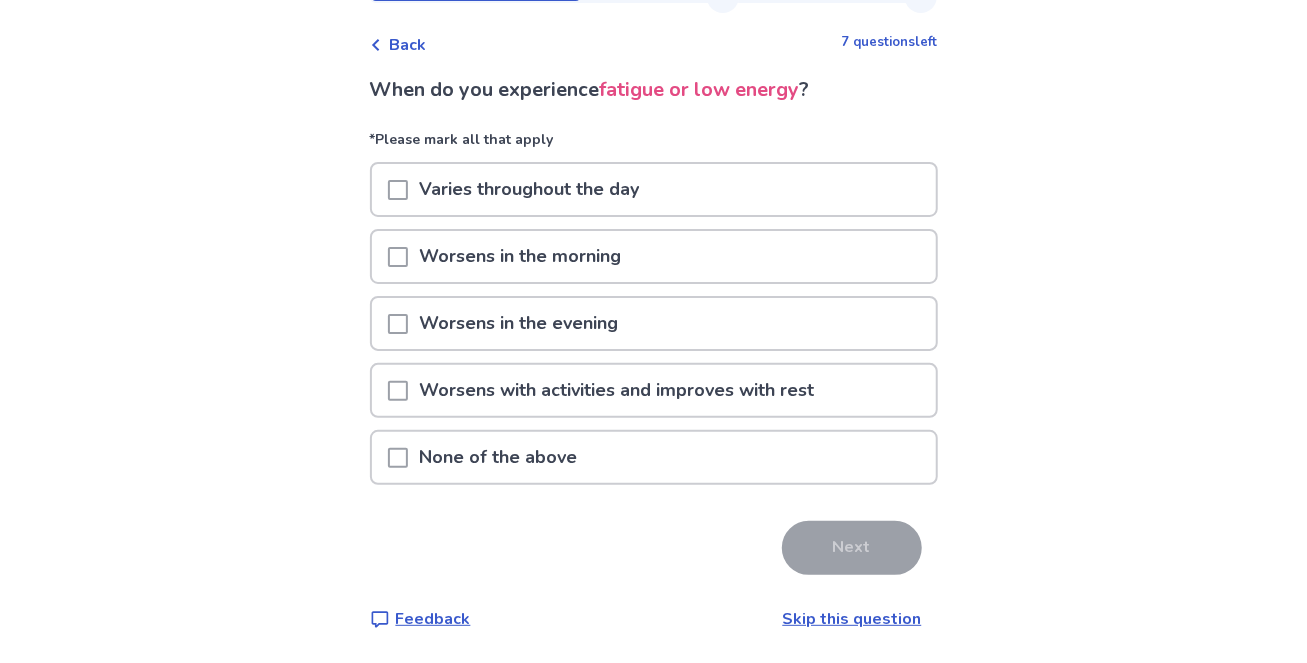 scroll, scrollTop: 152, scrollLeft: 0, axis: vertical 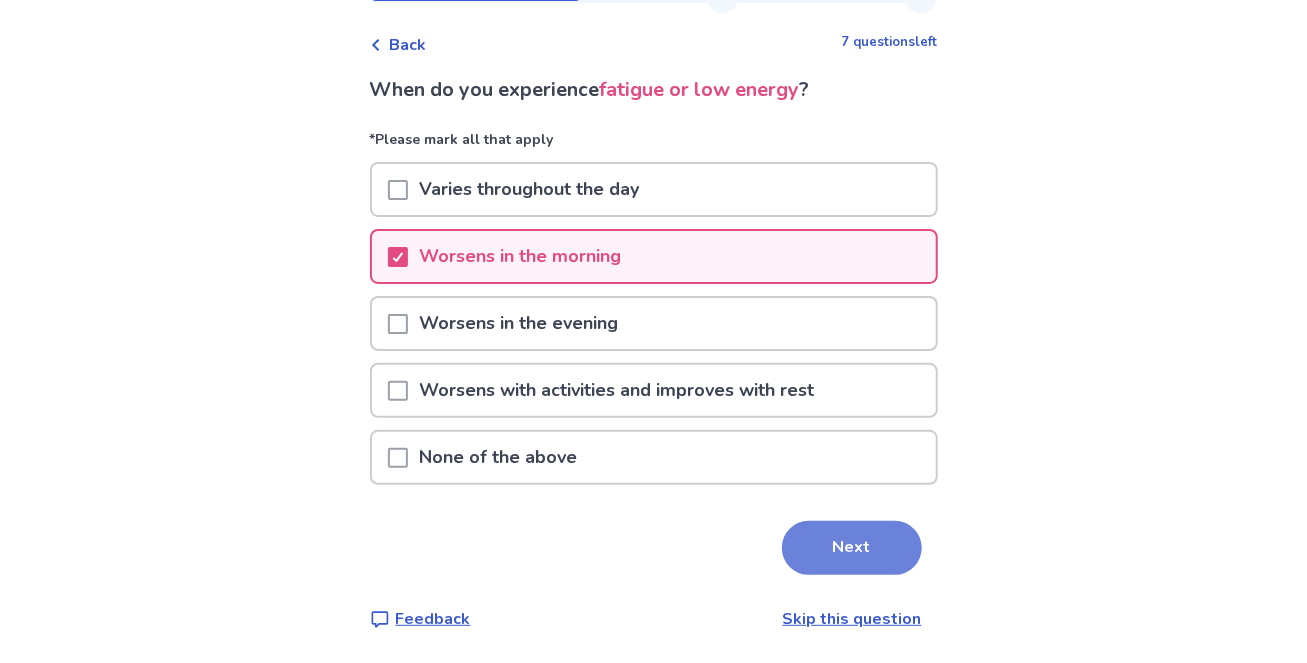 click on "Next" at bounding box center [852, 548] 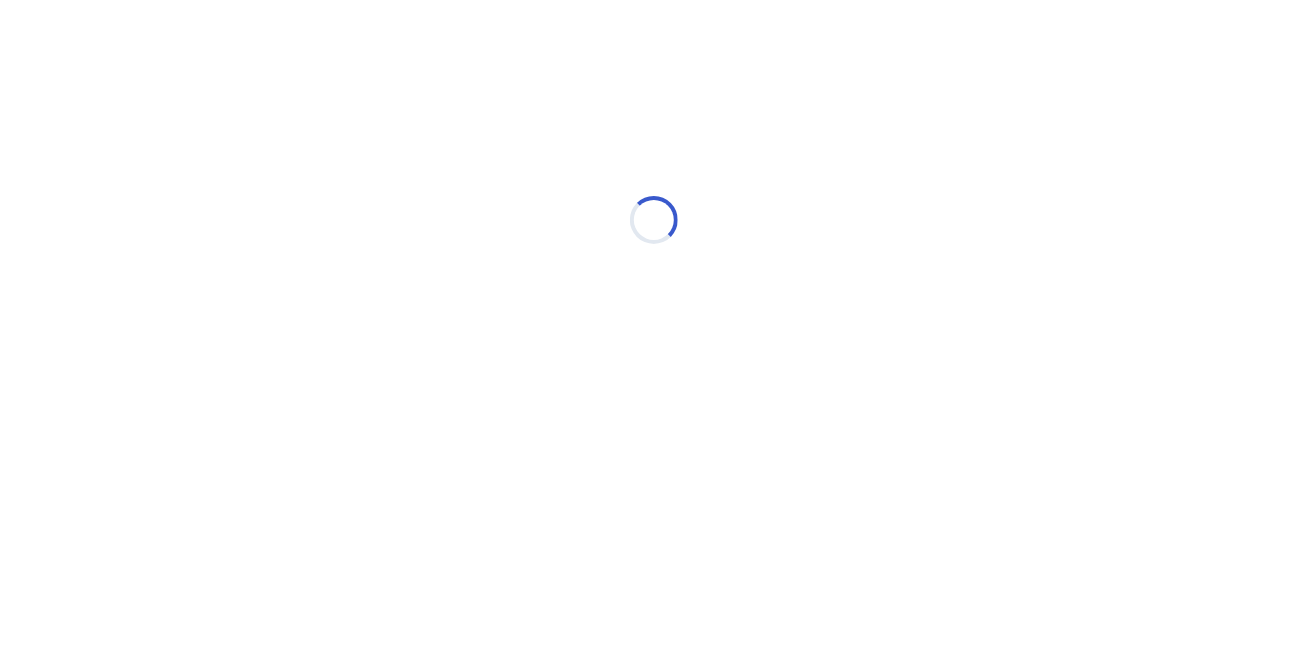 scroll, scrollTop: 0, scrollLeft: 0, axis: both 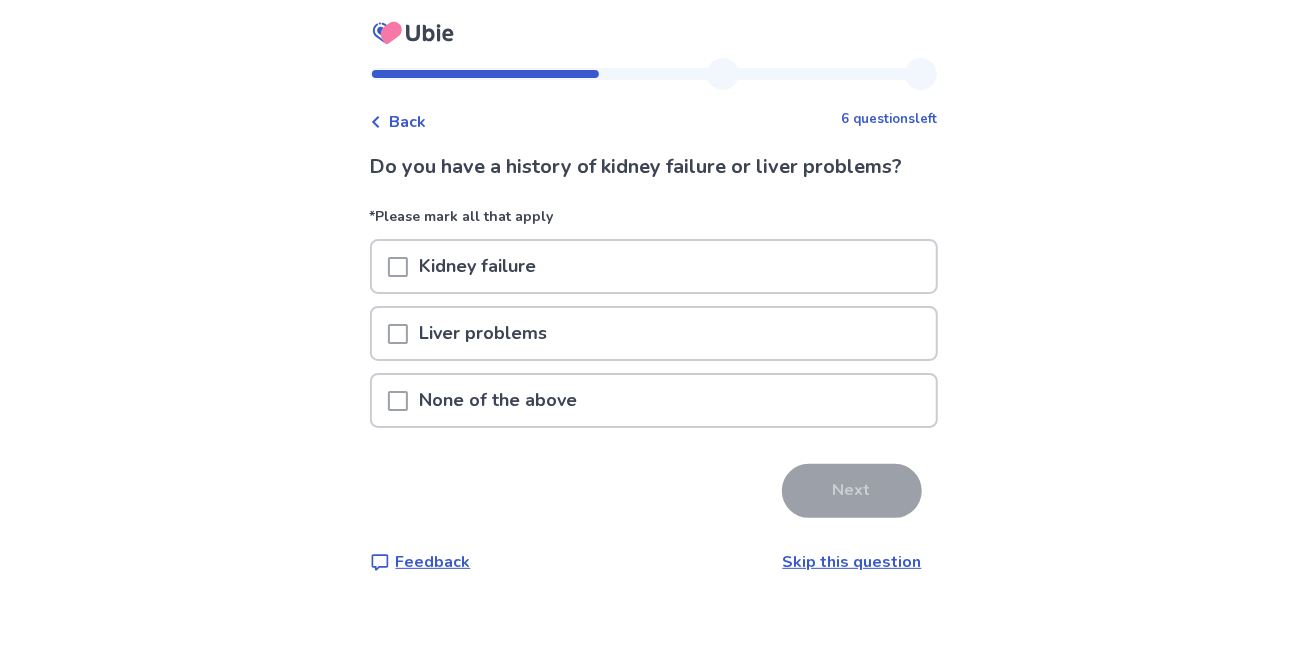 click at bounding box center [398, 334] 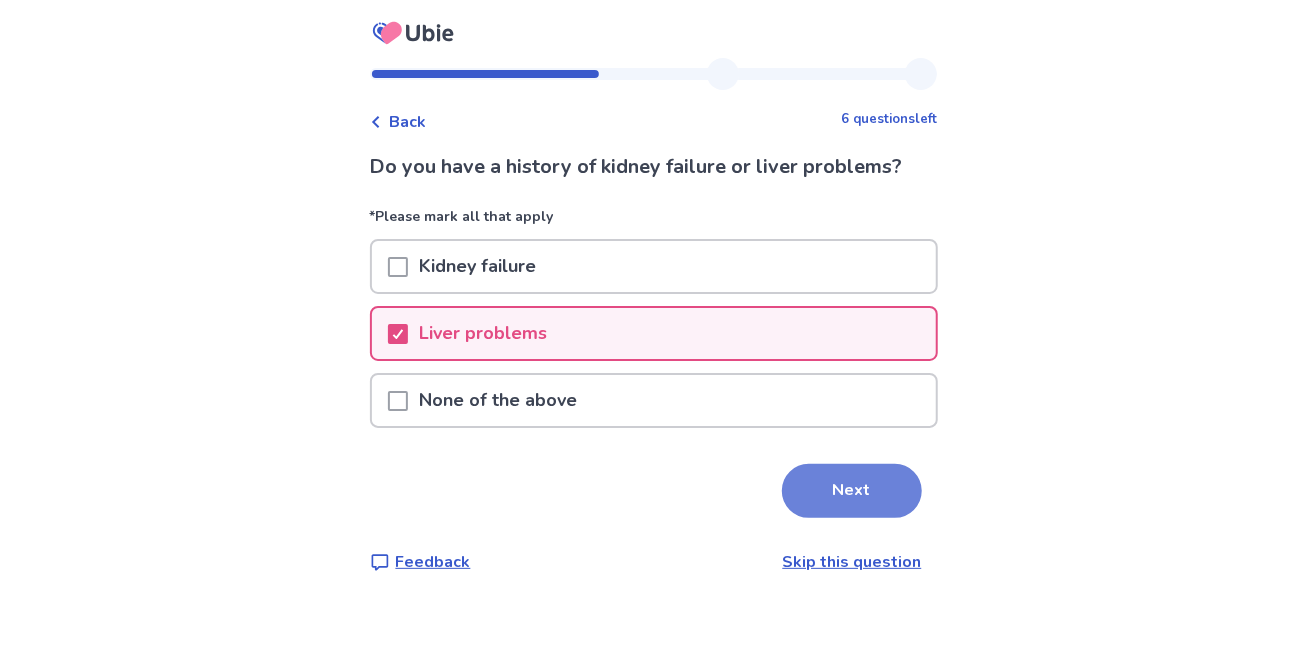 click on "Next" at bounding box center [852, 491] 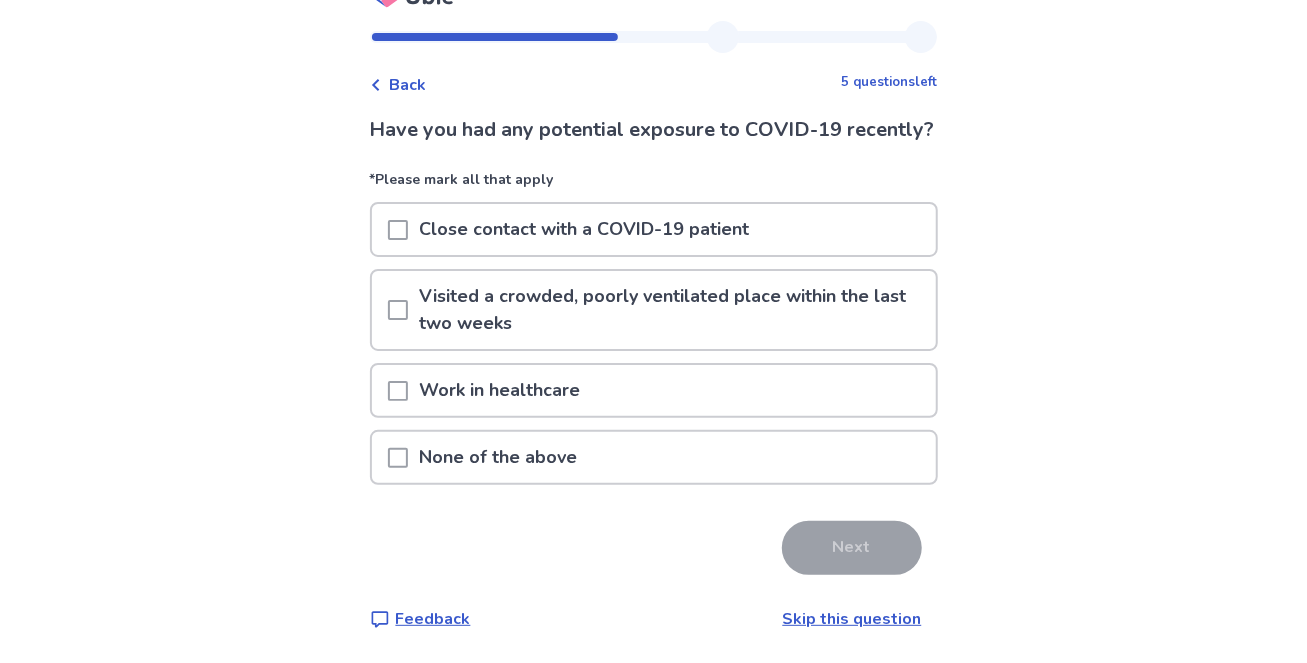 scroll, scrollTop: 182, scrollLeft: 0, axis: vertical 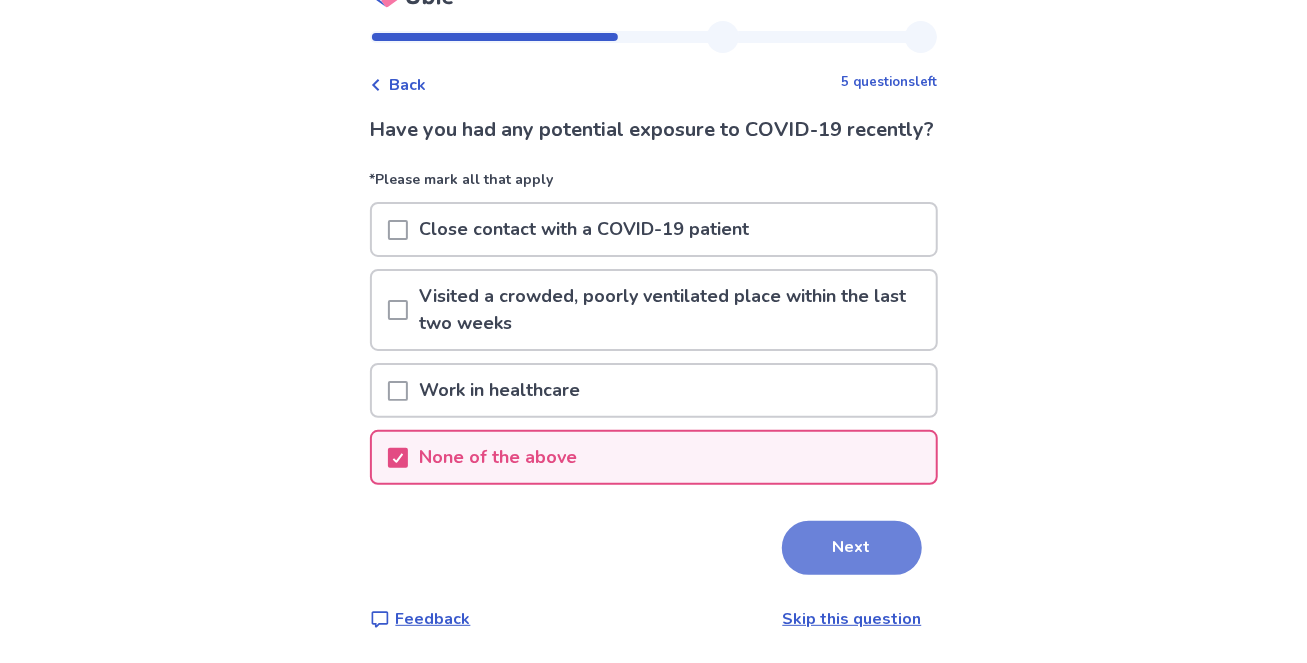 click on "Next" at bounding box center (852, 548) 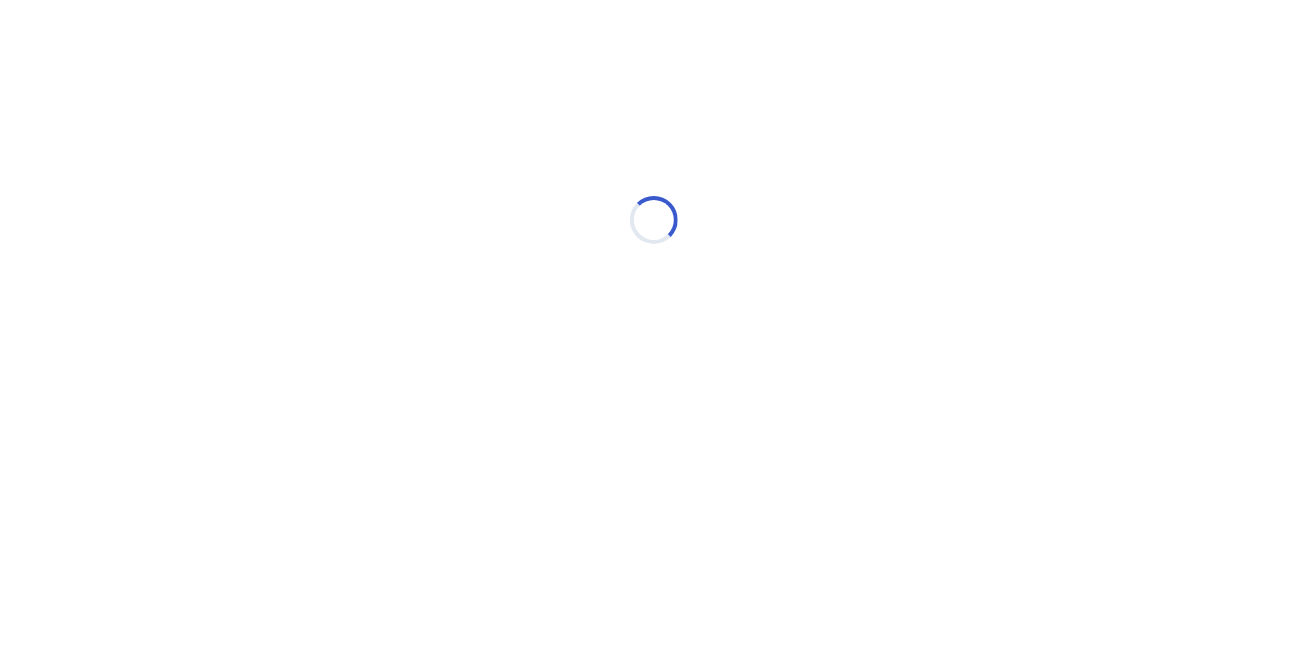 scroll, scrollTop: 0, scrollLeft: 0, axis: both 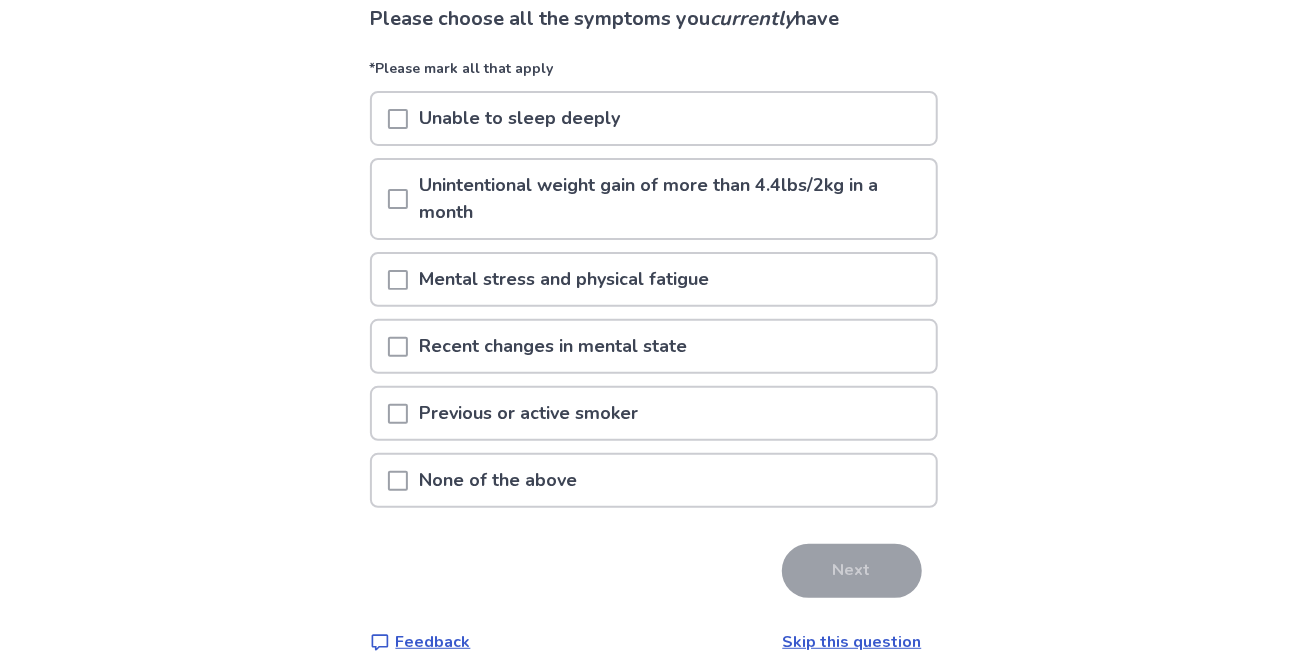 click at bounding box center (398, 119) 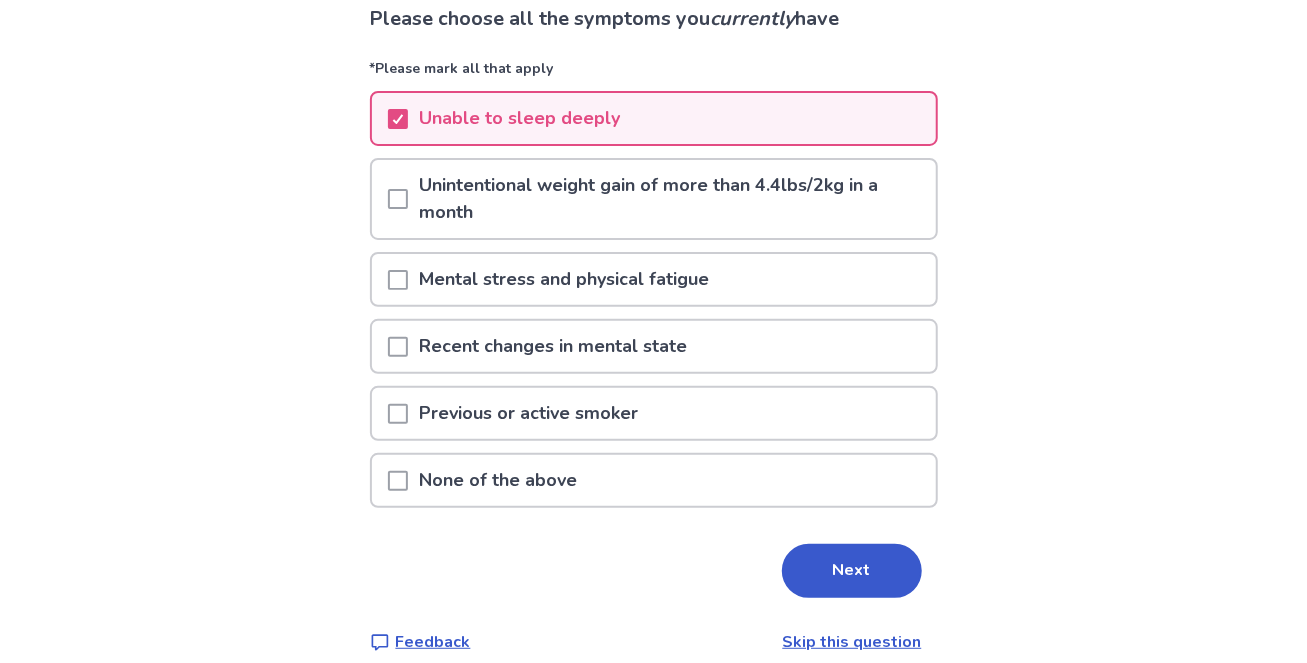 scroll, scrollTop: 309, scrollLeft: 0, axis: vertical 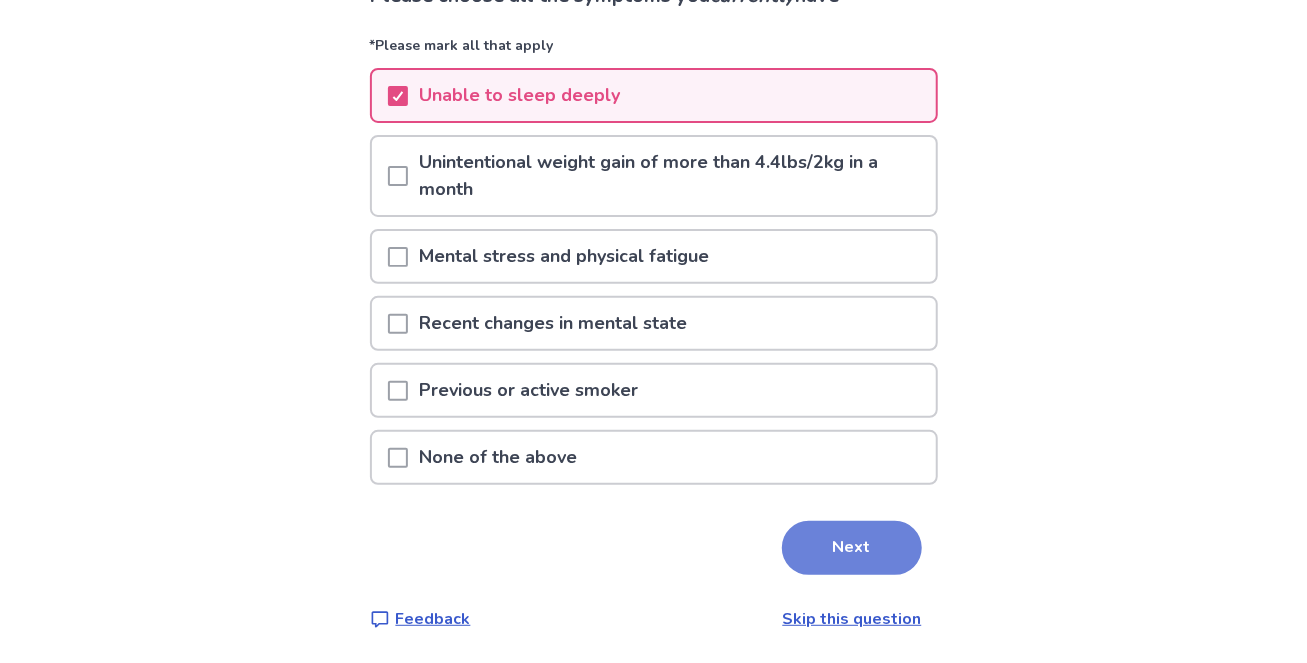 click on "Next" at bounding box center (852, 548) 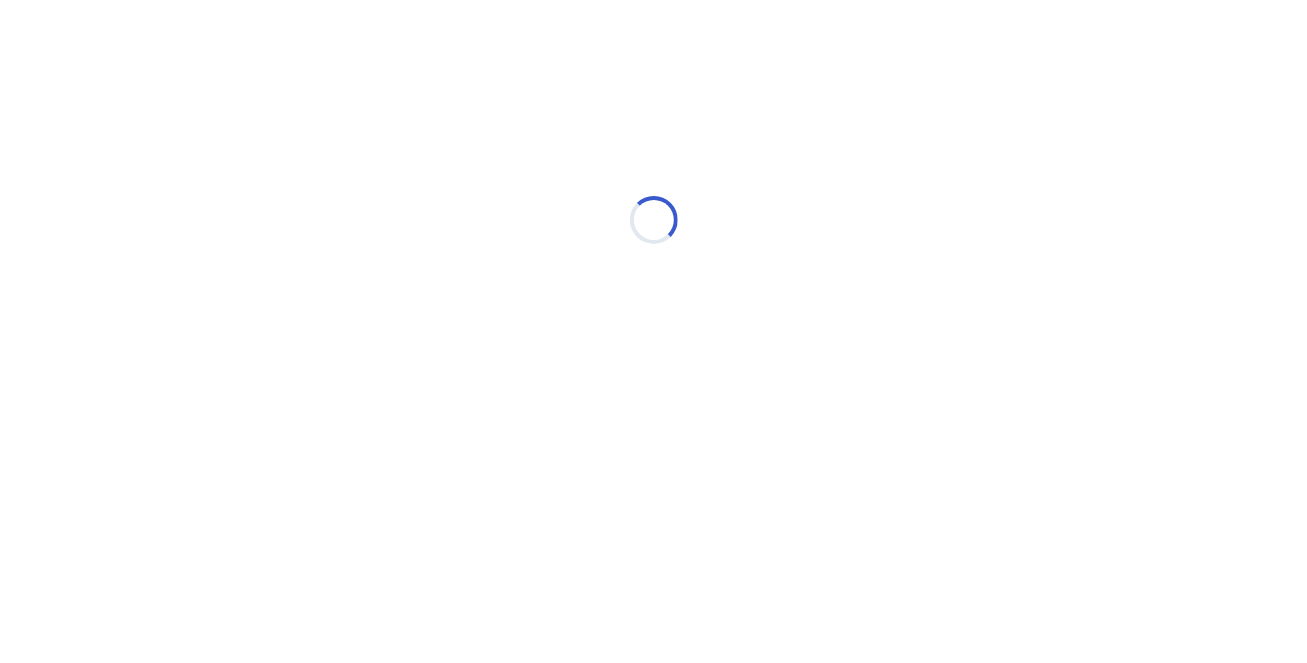 scroll, scrollTop: 0, scrollLeft: 0, axis: both 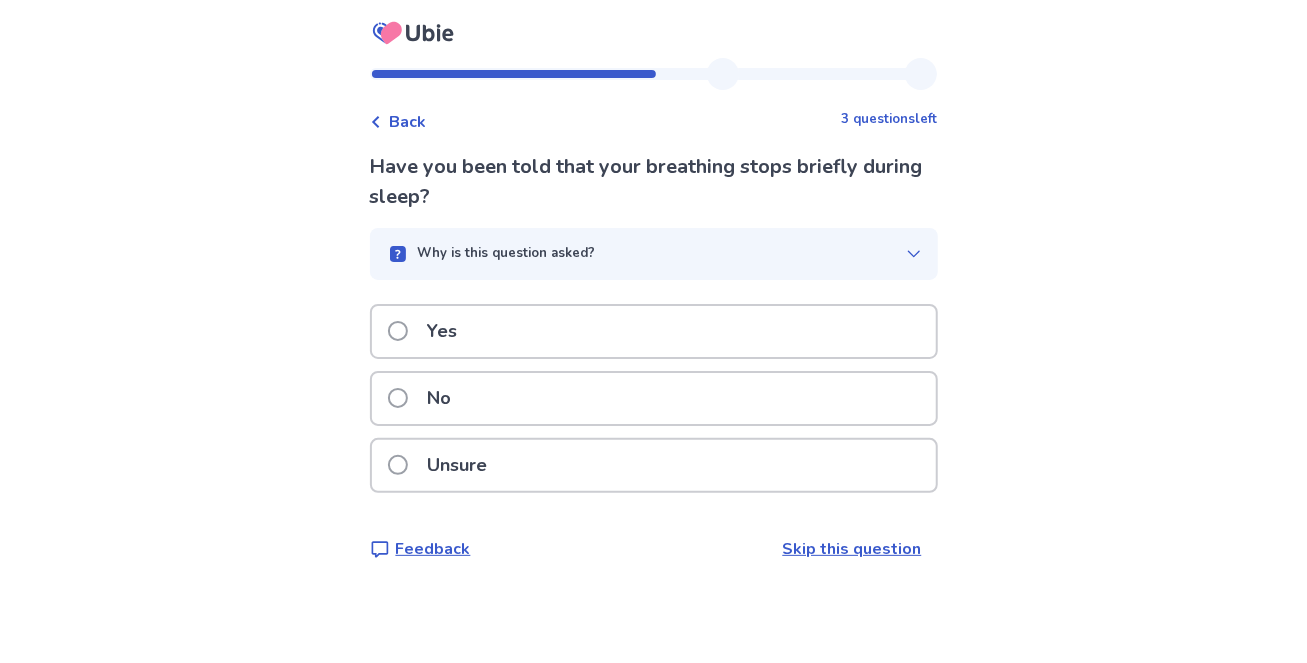 click at bounding box center (398, 331) 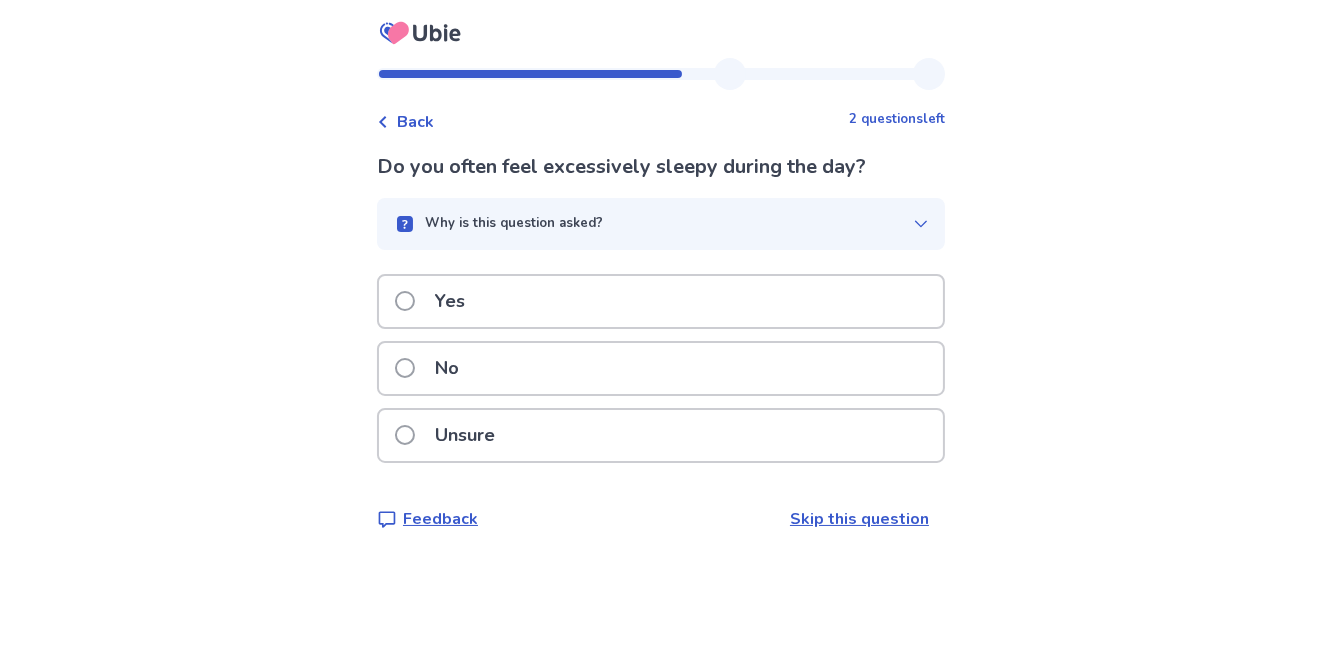 click at bounding box center (405, 301) 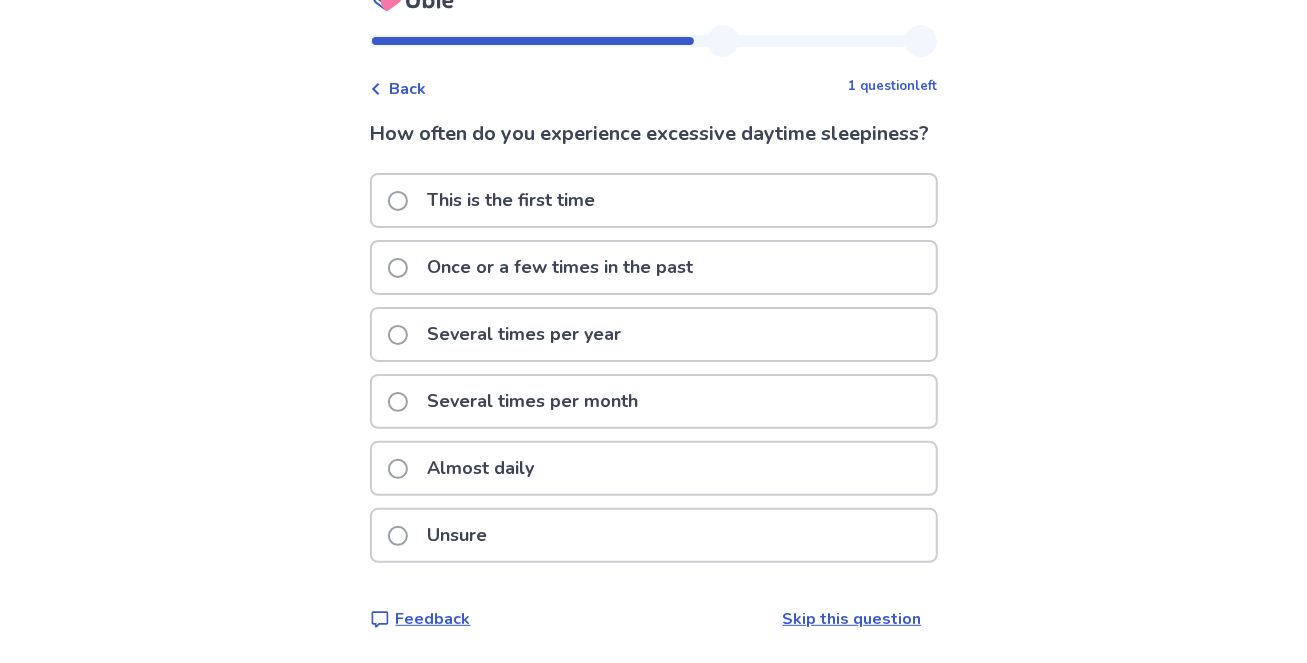 scroll, scrollTop: 109, scrollLeft: 0, axis: vertical 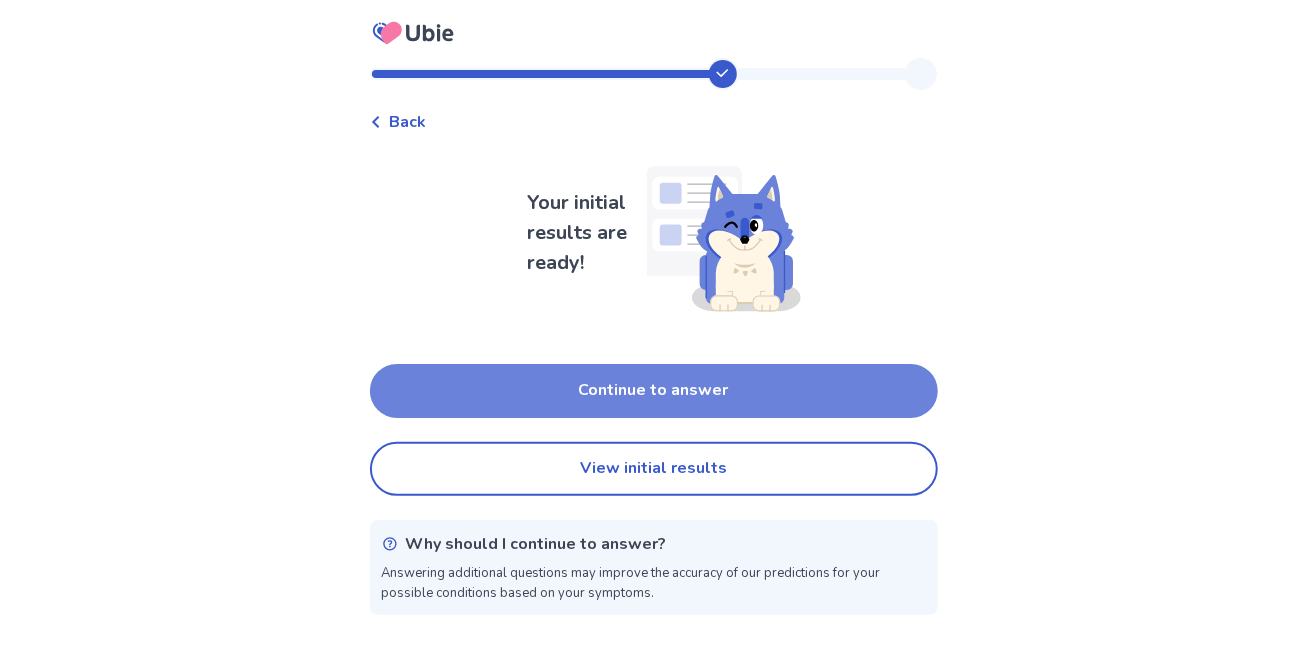 click on "Continue to answer" at bounding box center (654, 391) 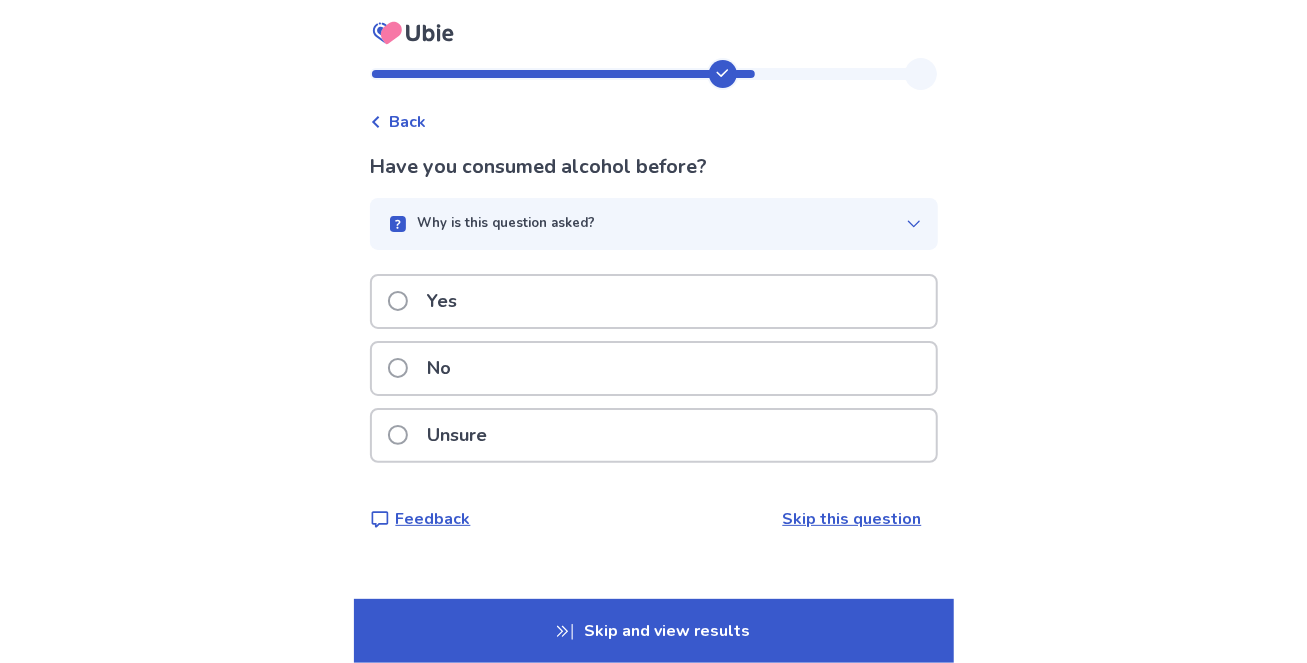 scroll, scrollTop: 76, scrollLeft: 0, axis: vertical 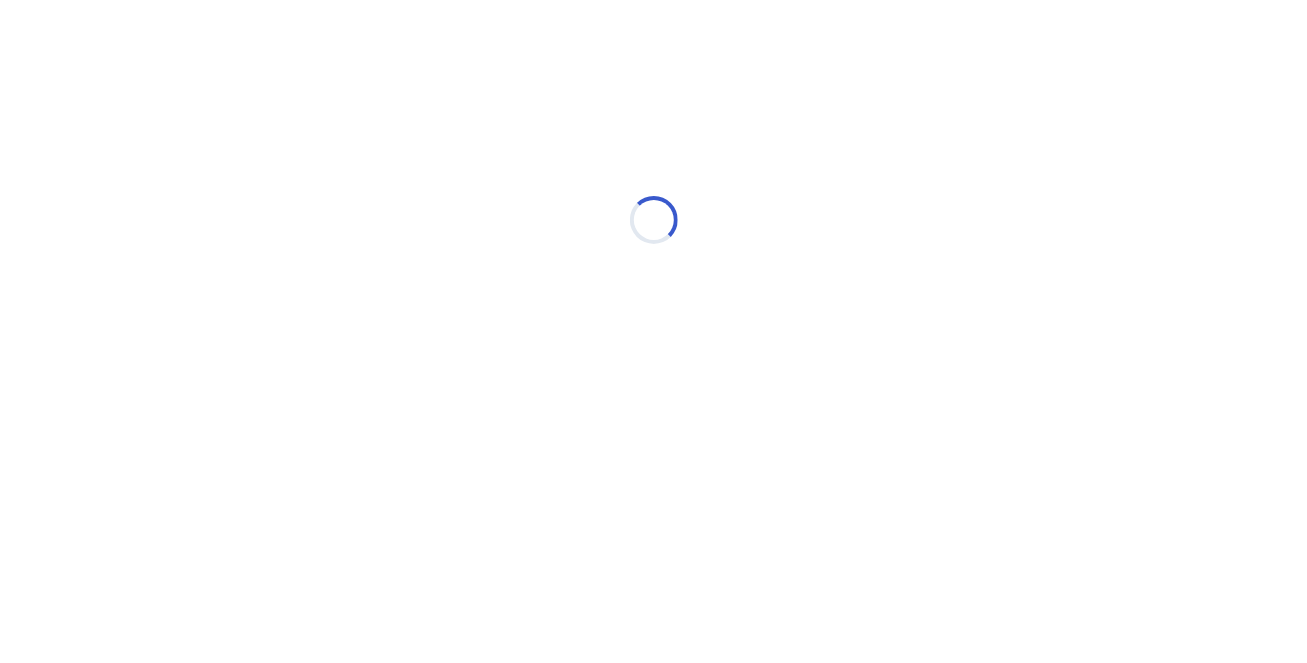 select on "*" 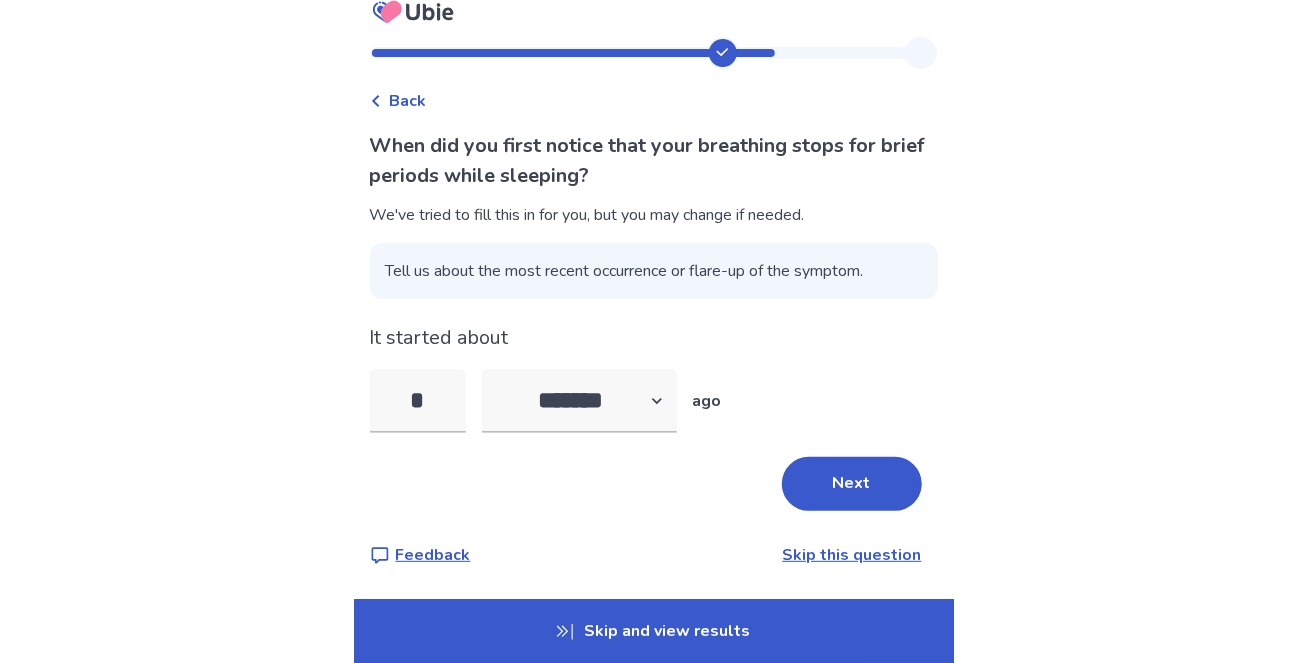 scroll, scrollTop: 148, scrollLeft: 0, axis: vertical 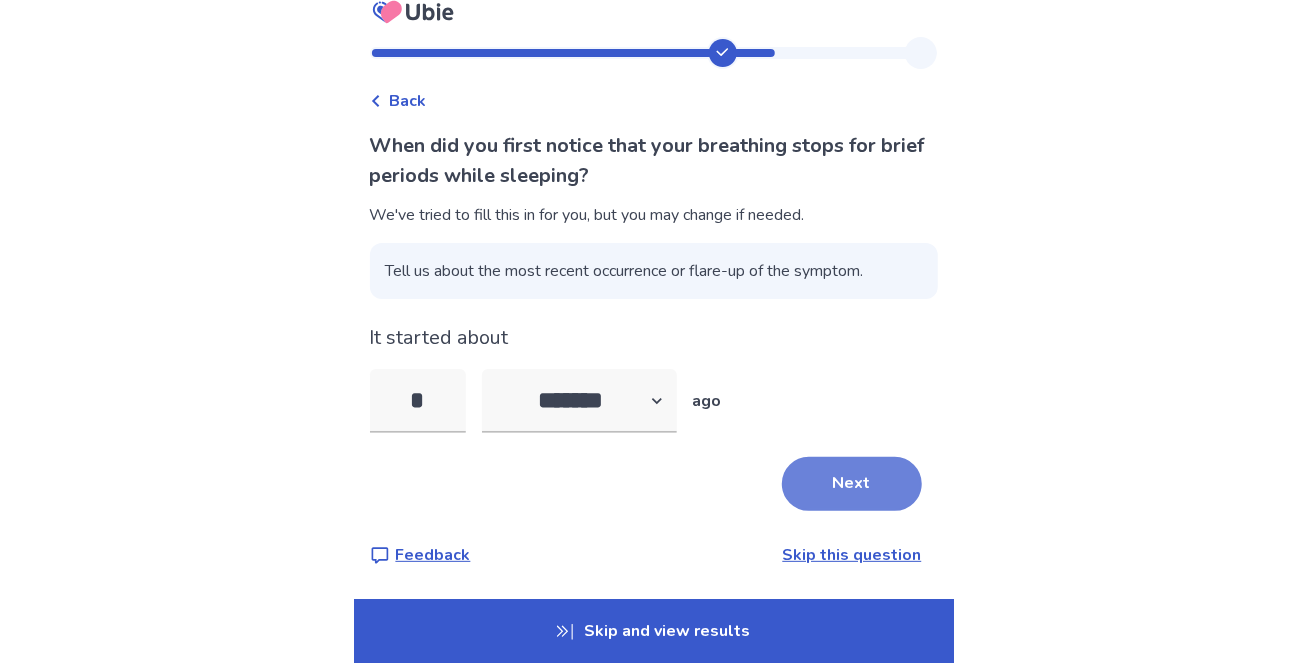 click on "Next" at bounding box center (852, 484) 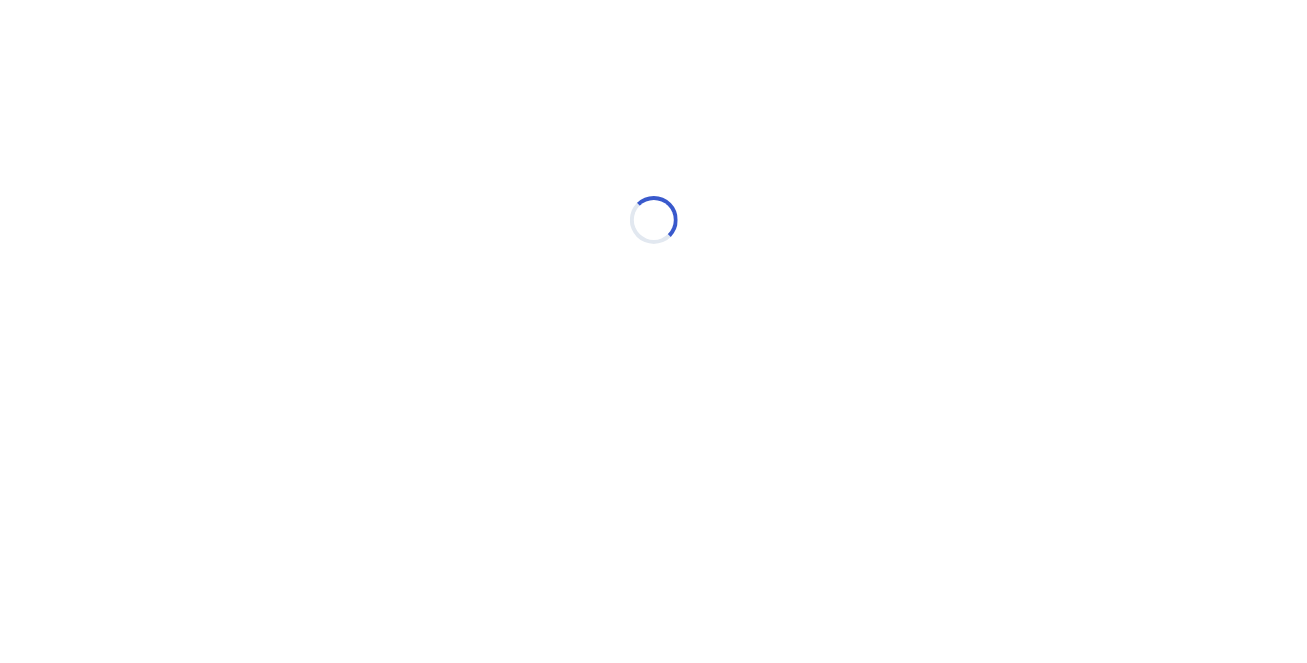 scroll, scrollTop: 0, scrollLeft: 0, axis: both 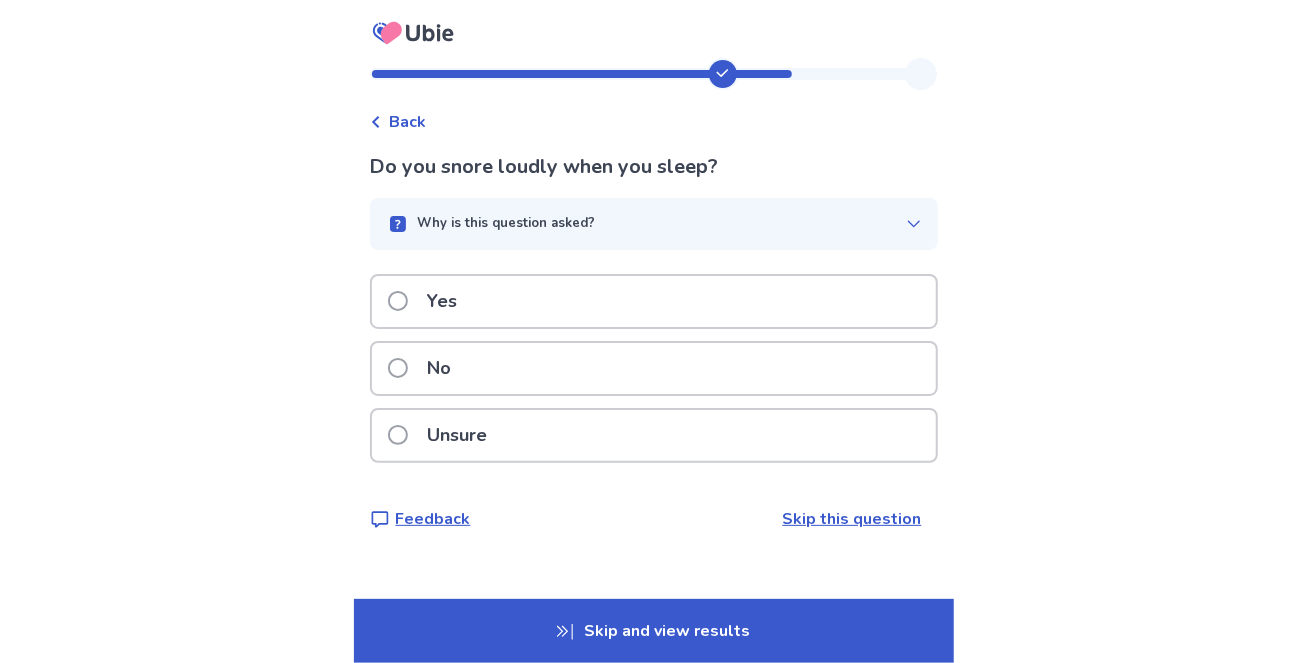 click at bounding box center (398, 301) 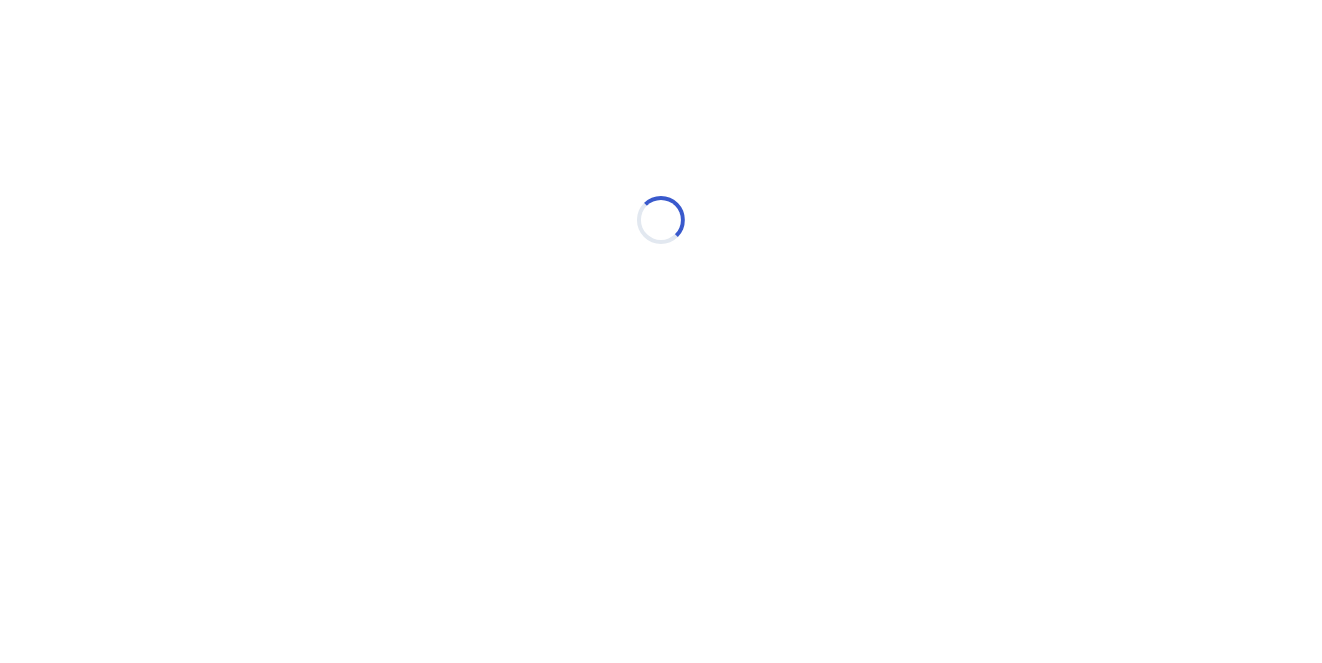 select on "*" 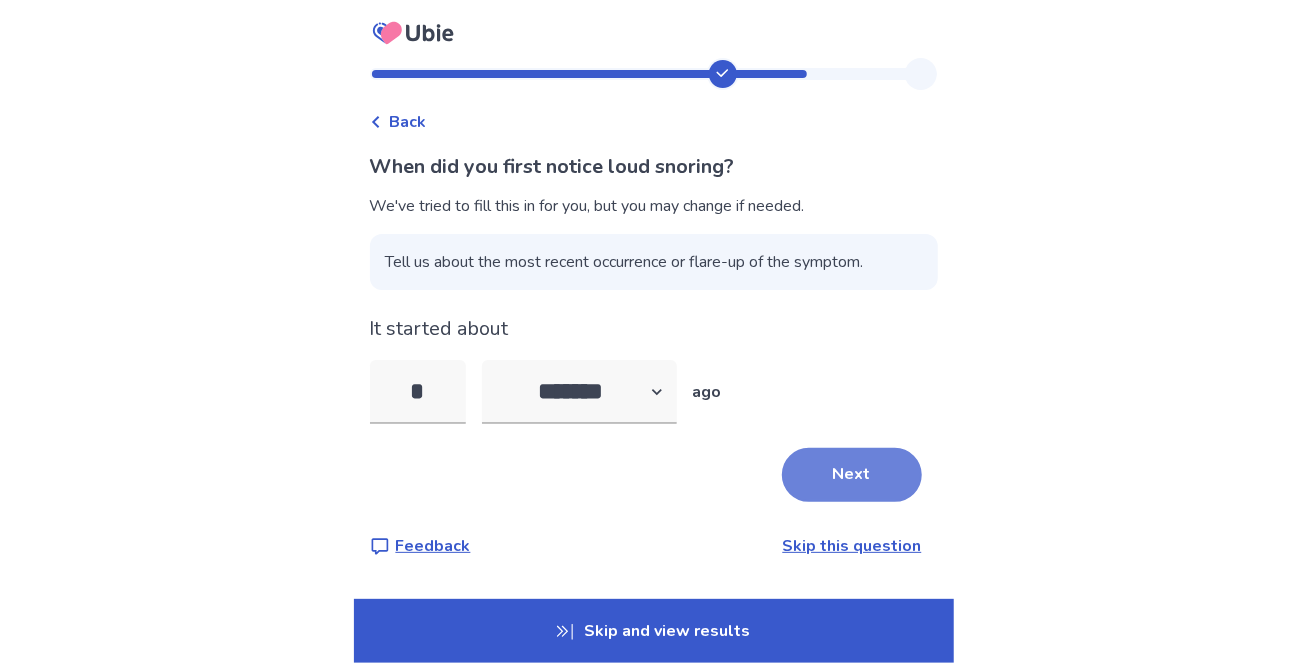 click on "Next" at bounding box center (852, 475) 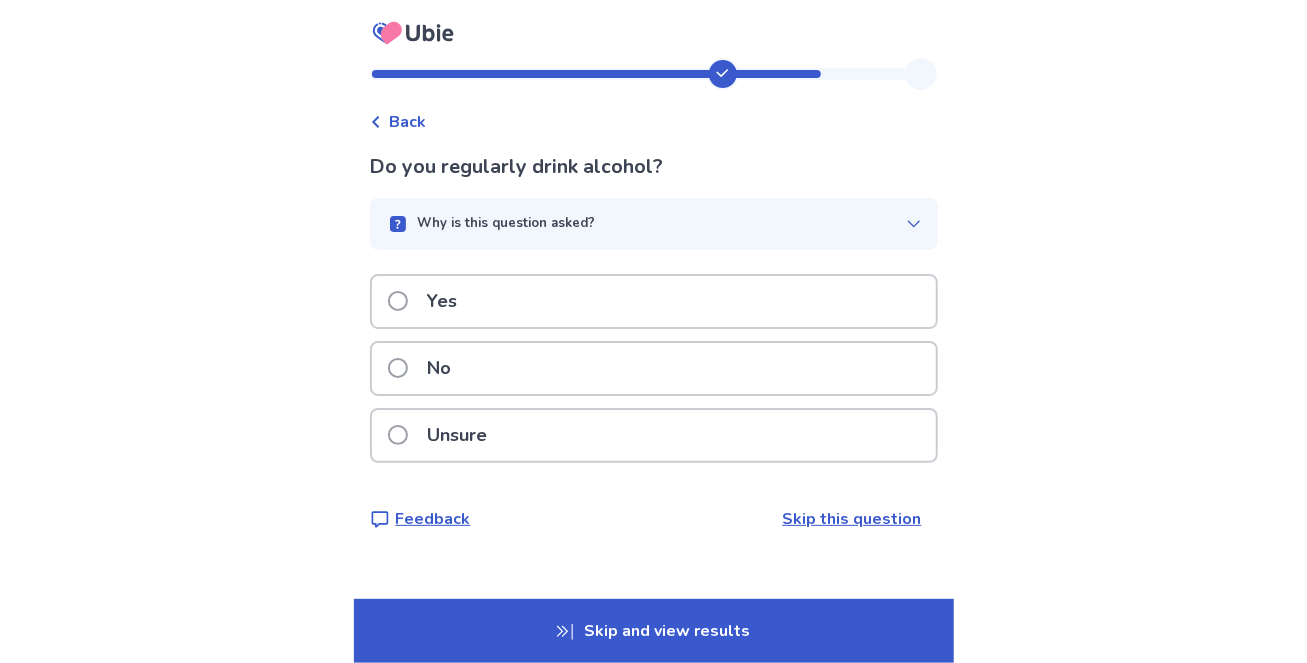 scroll, scrollTop: 76, scrollLeft: 0, axis: vertical 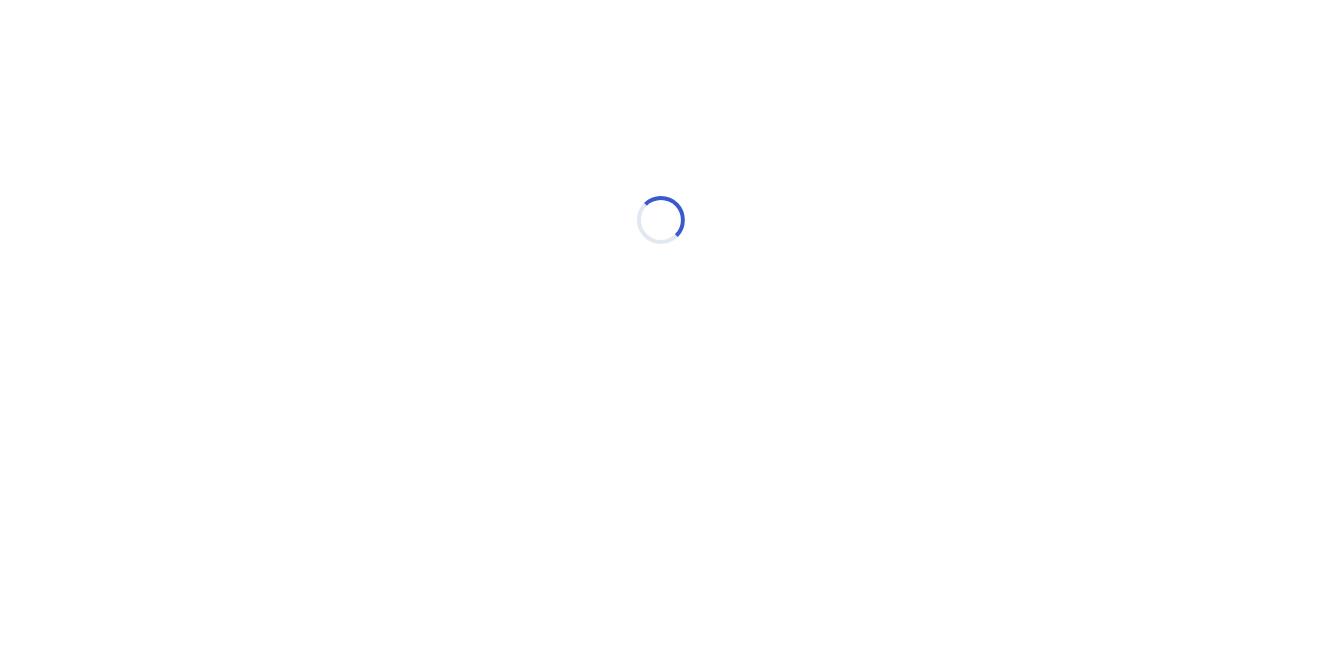 select on "*" 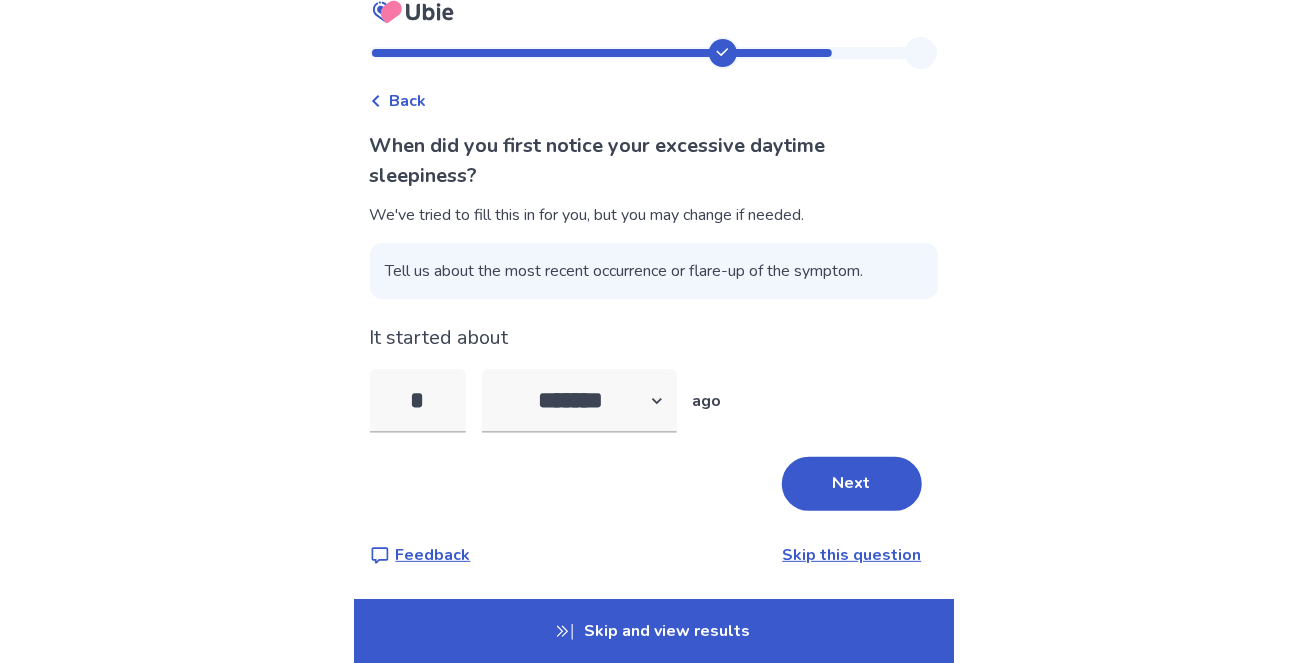 scroll, scrollTop: 148, scrollLeft: 0, axis: vertical 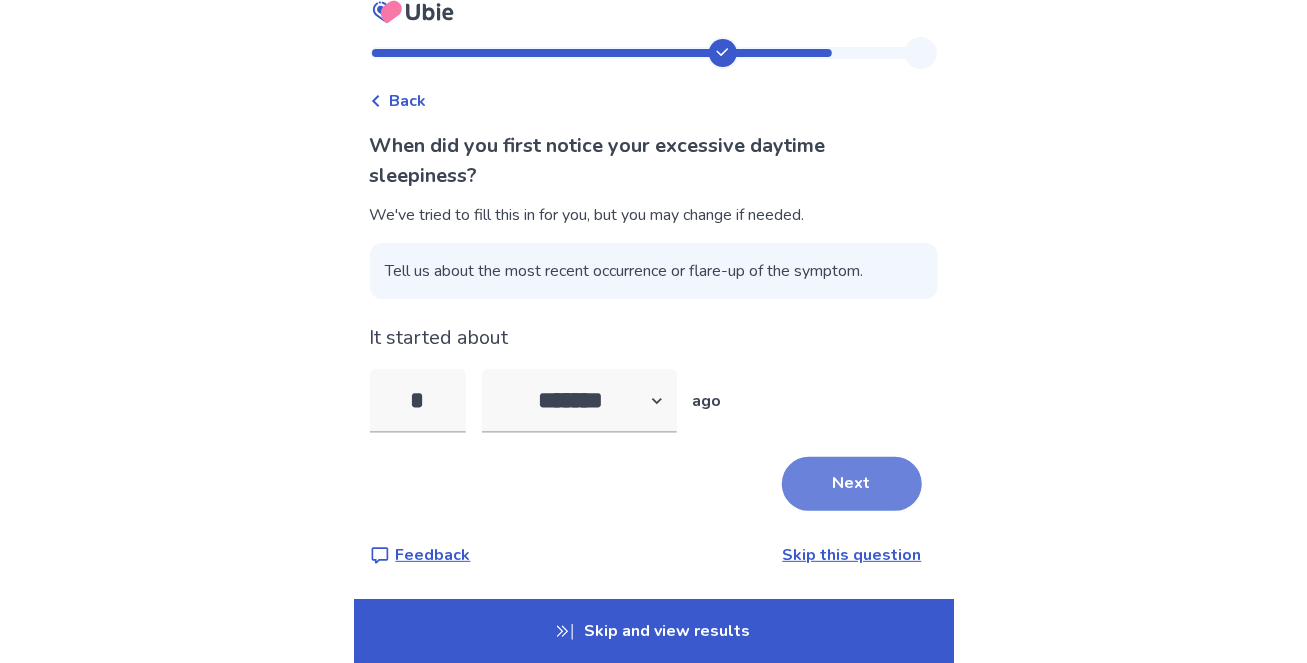 click on "Next" at bounding box center [852, 484] 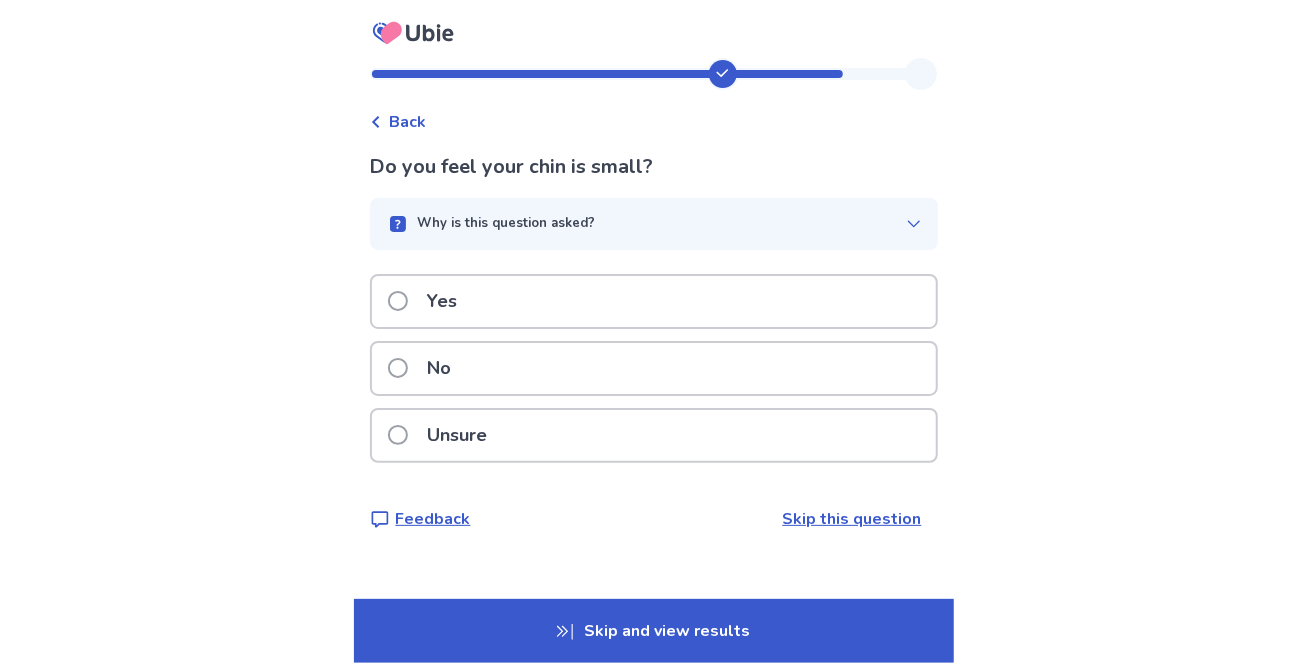 click at bounding box center [398, 368] 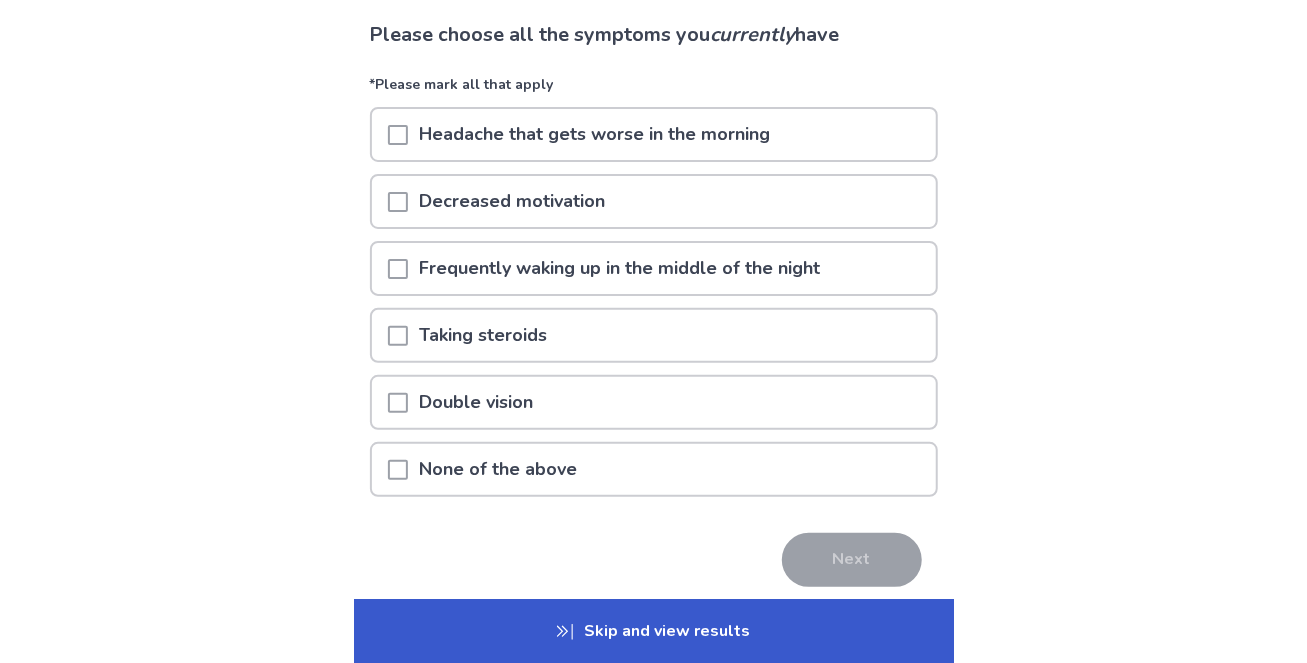 scroll, scrollTop: 135, scrollLeft: 0, axis: vertical 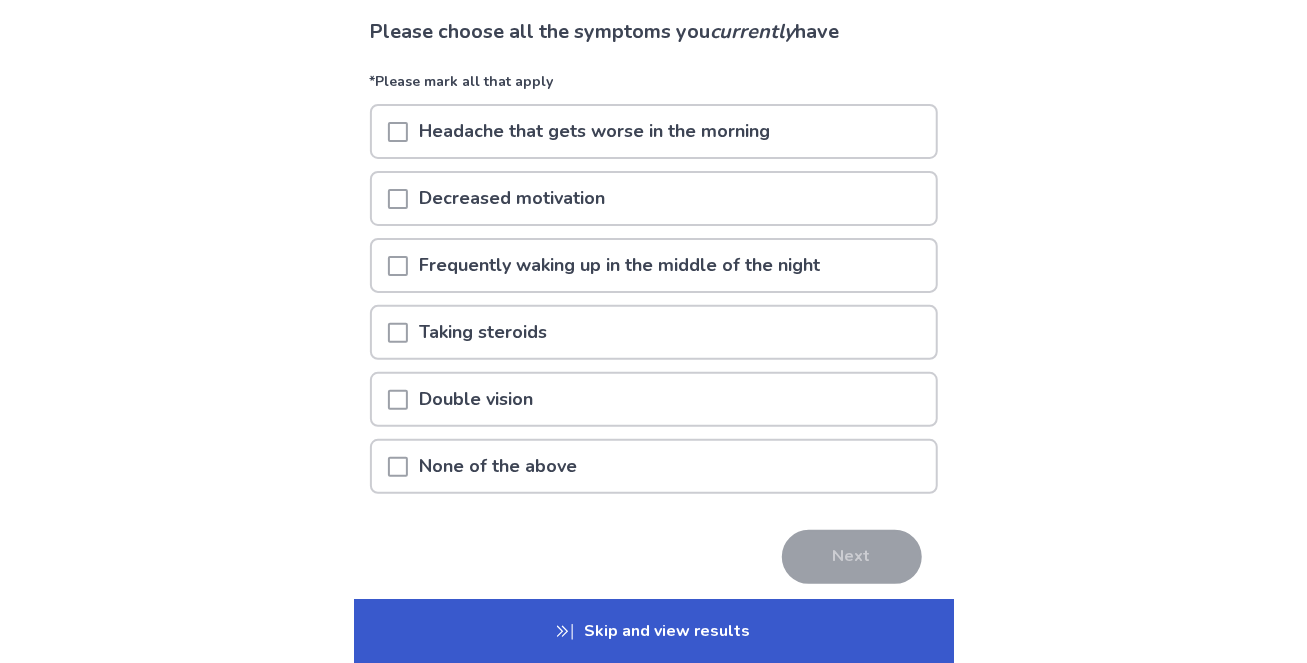 click at bounding box center (398, 266) 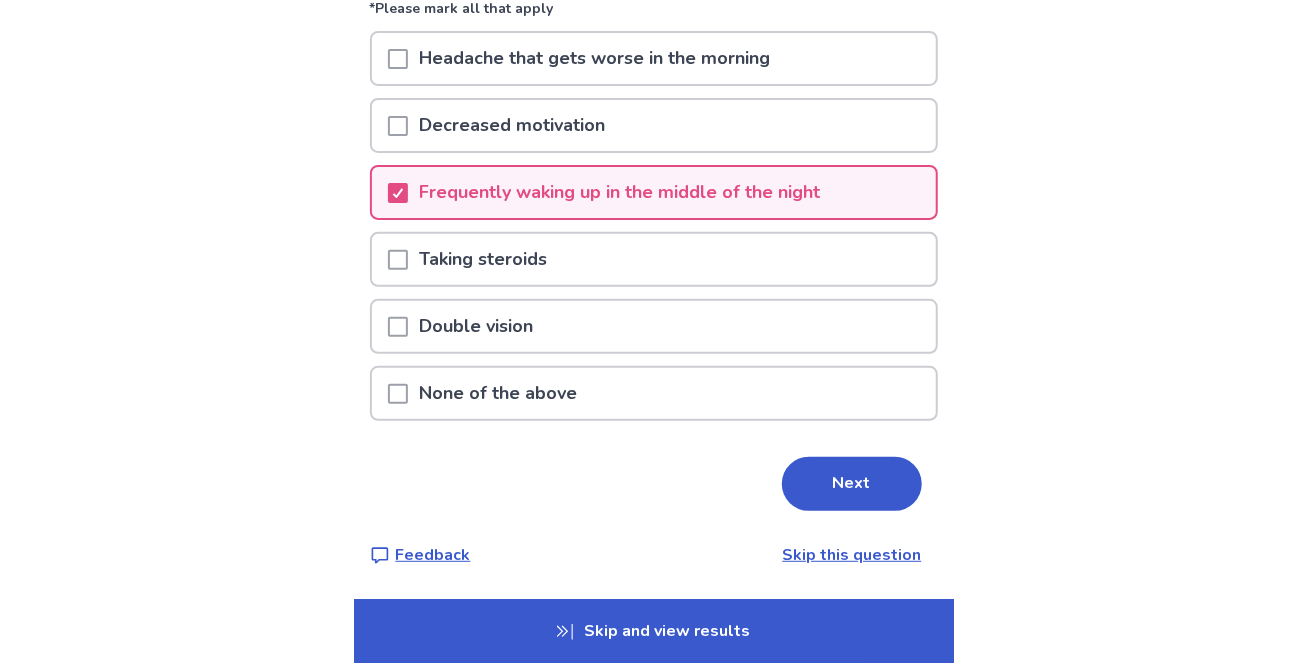 scroll, scrollTop: 355, scrollLeft: 0, axis: vertical 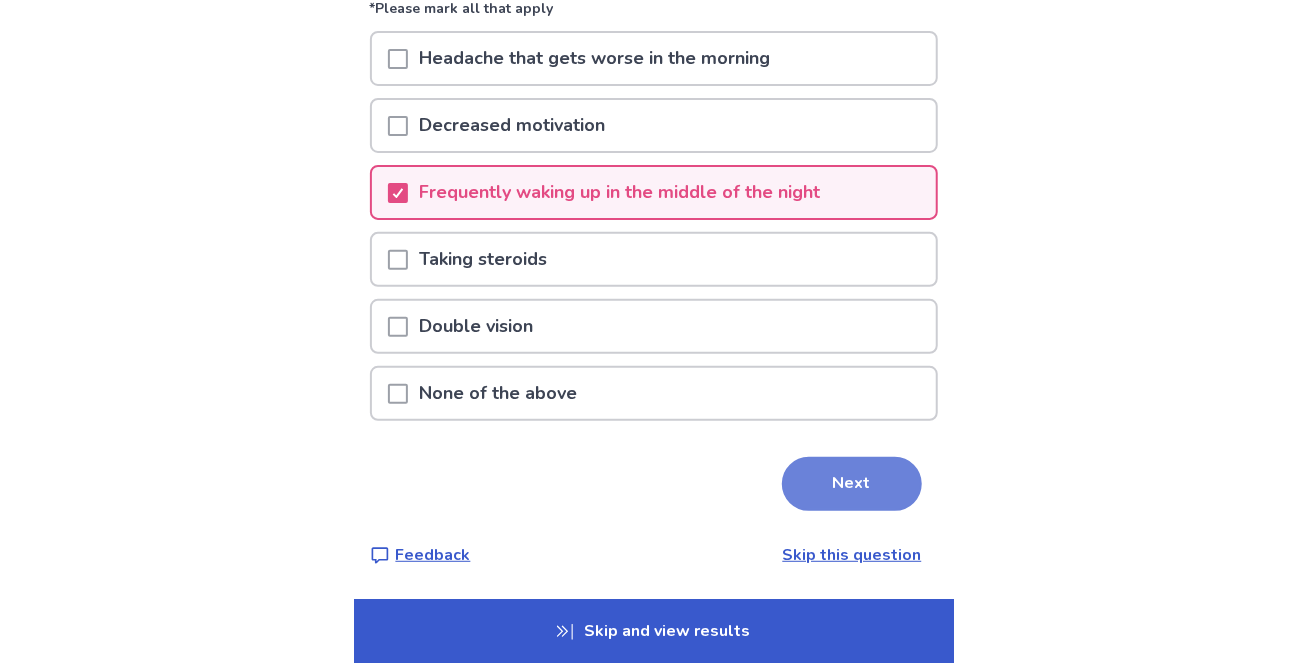 click on "Next" at bounding box center (852, 484) 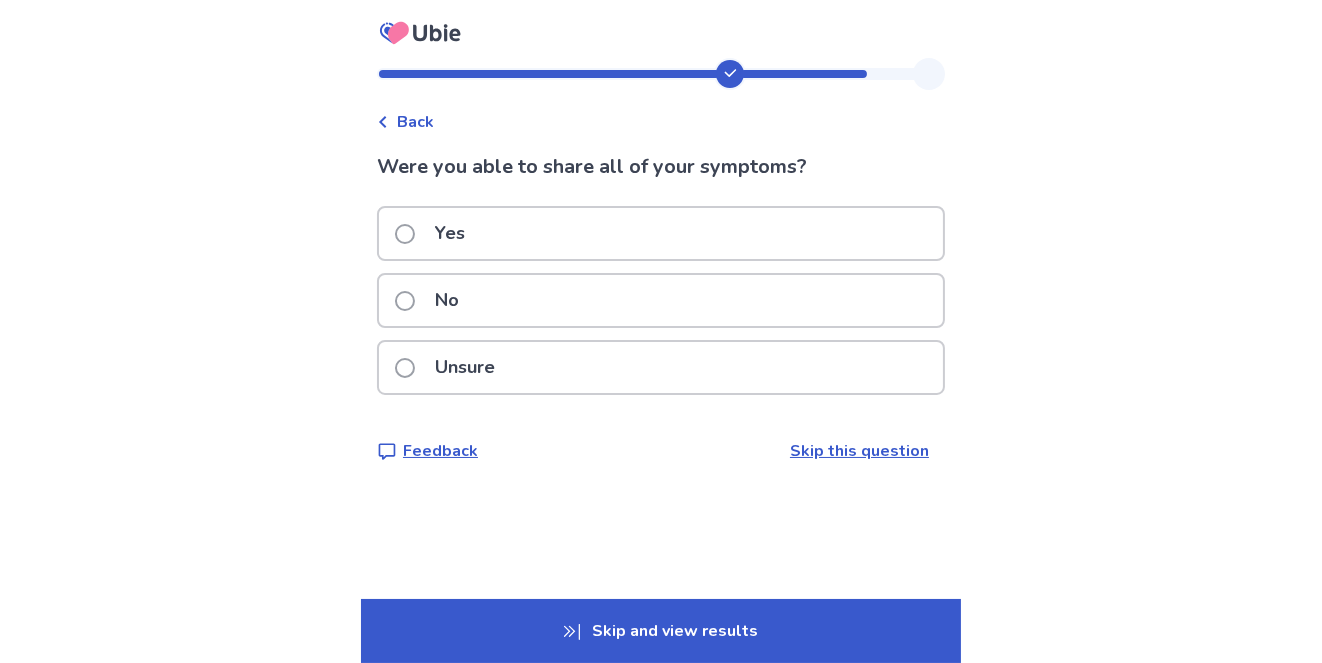 click at bounding box center [405, 301] 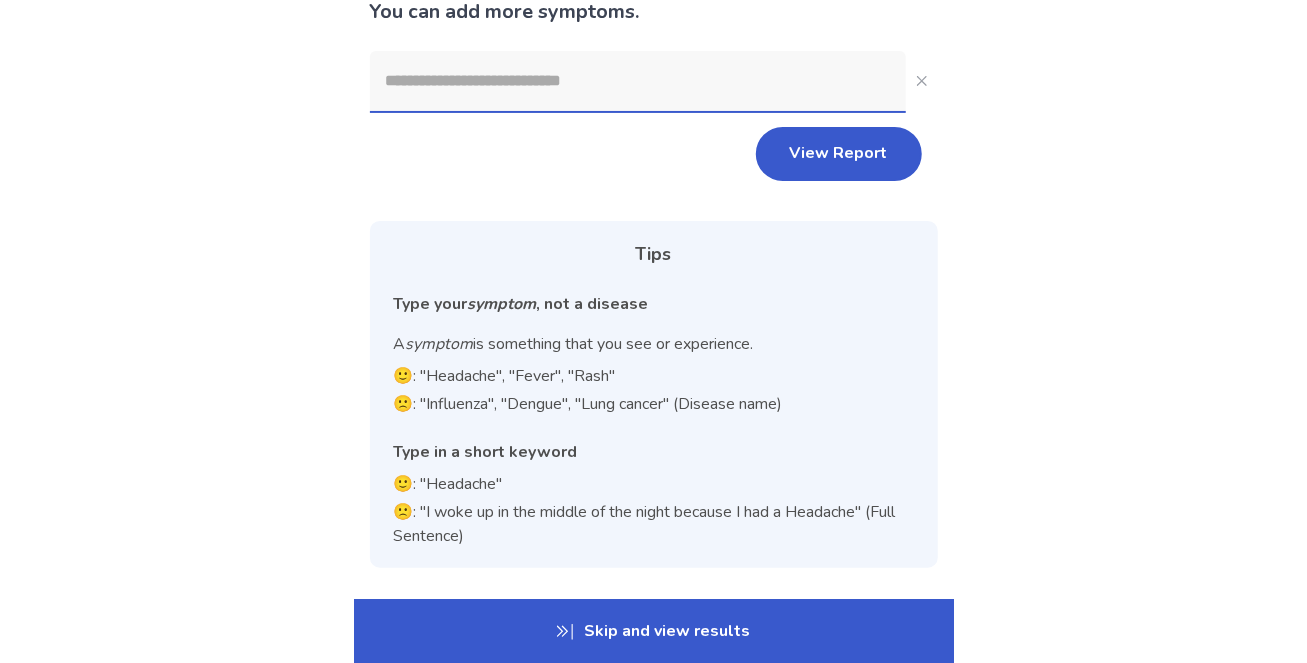 scroll, scrollTop: 153, scrollLeft: 0, axis: vertical 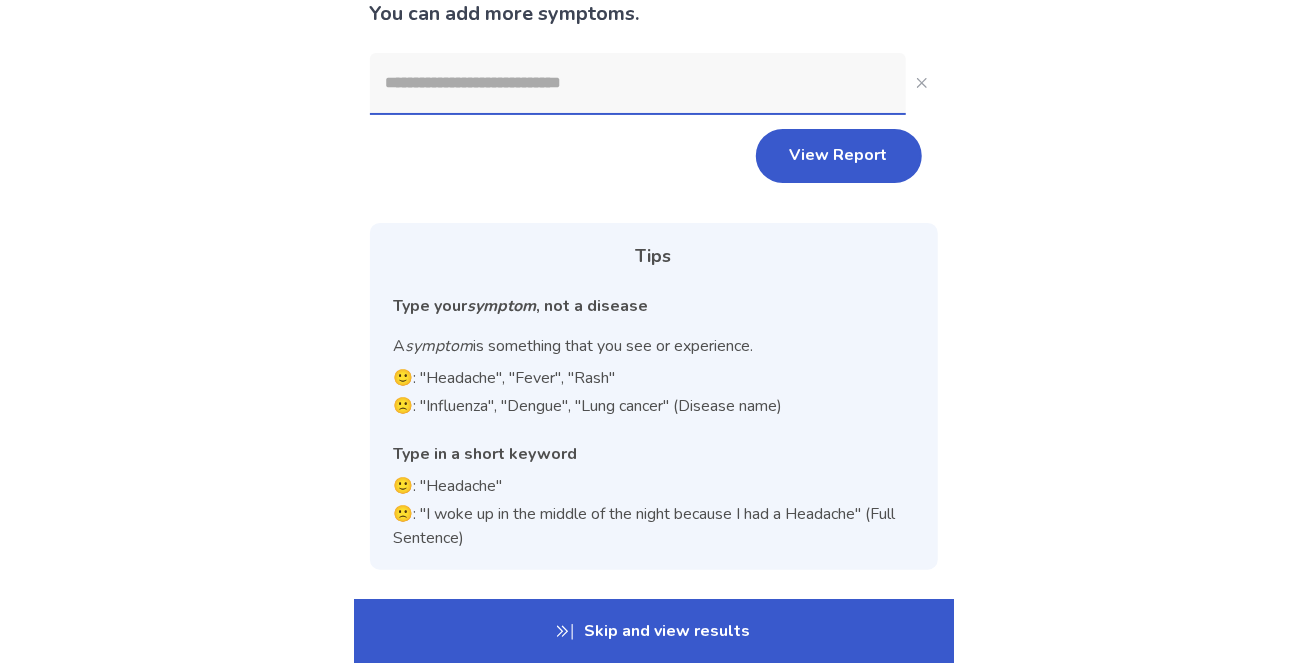 click 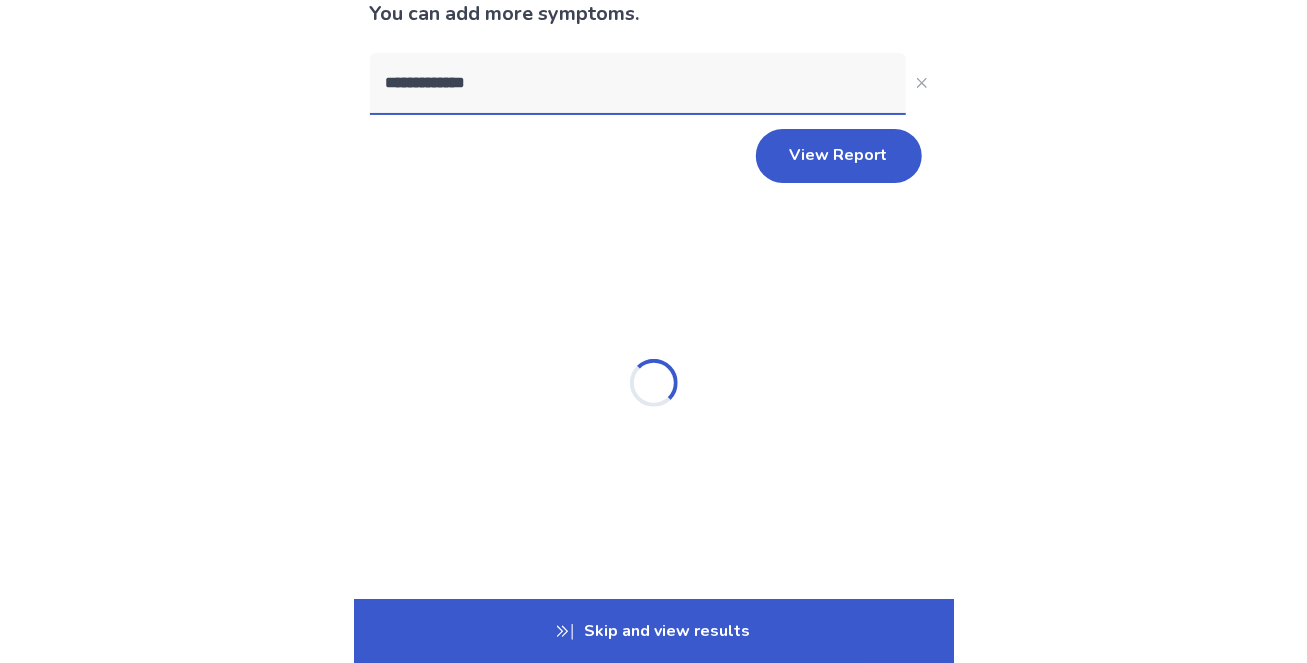 type on "**********" 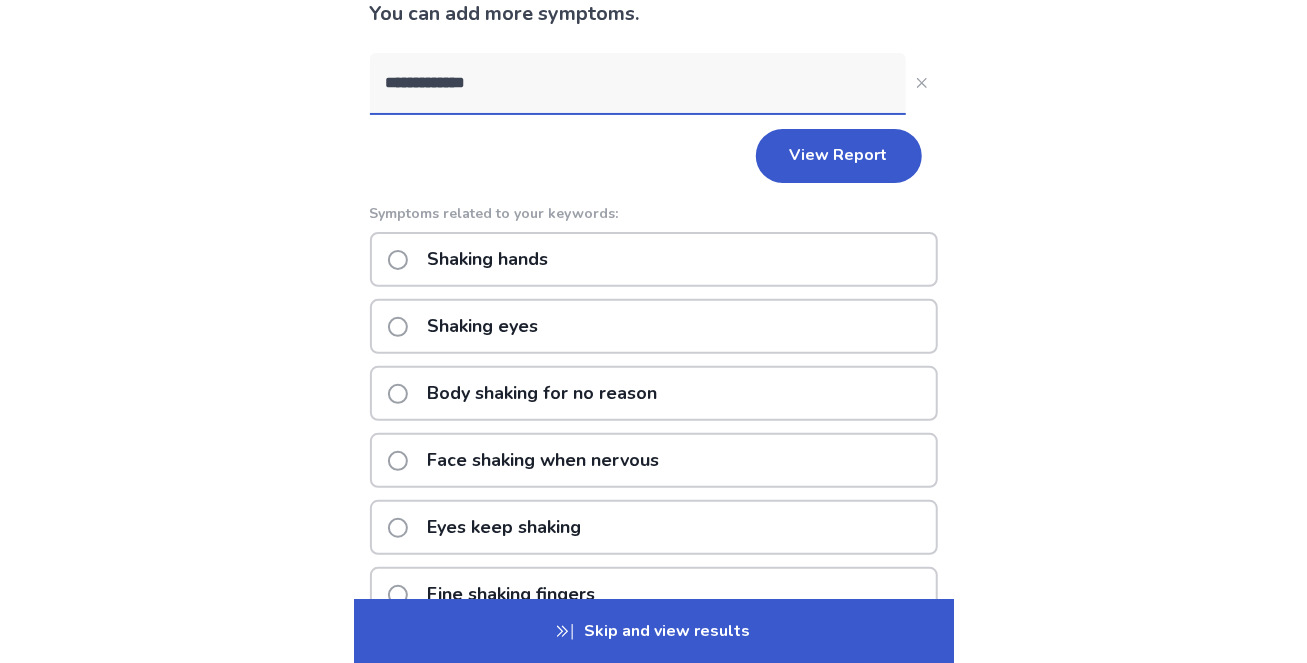 click 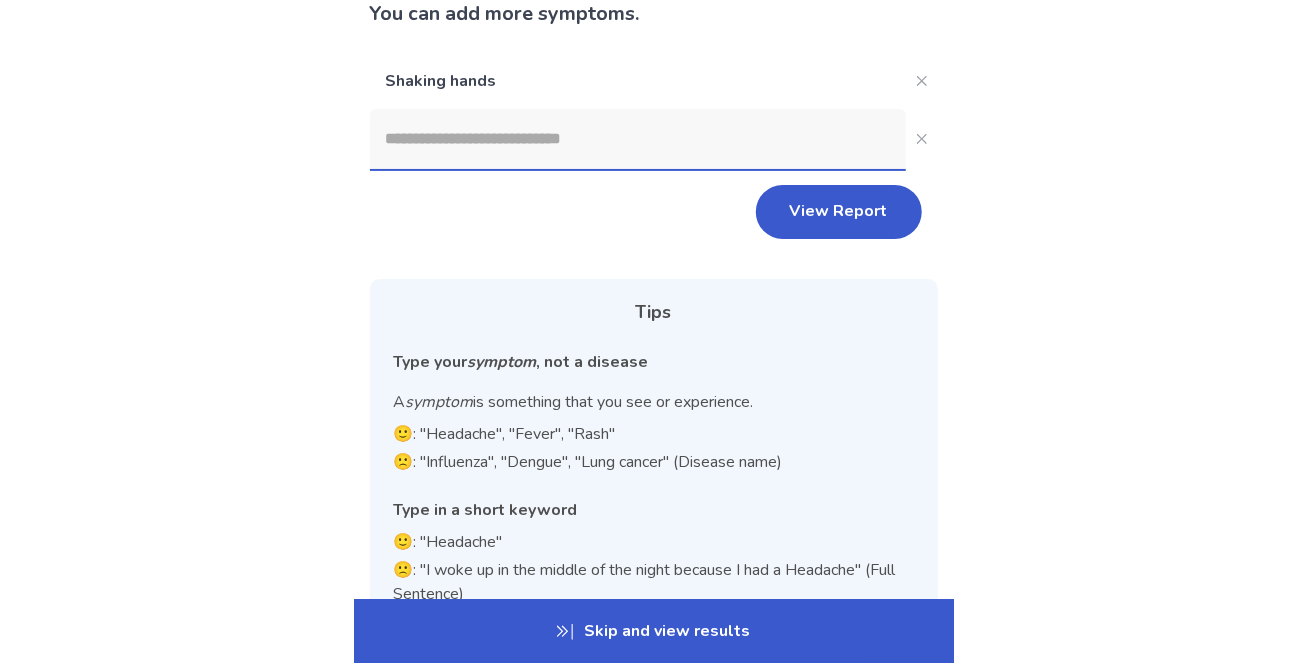click 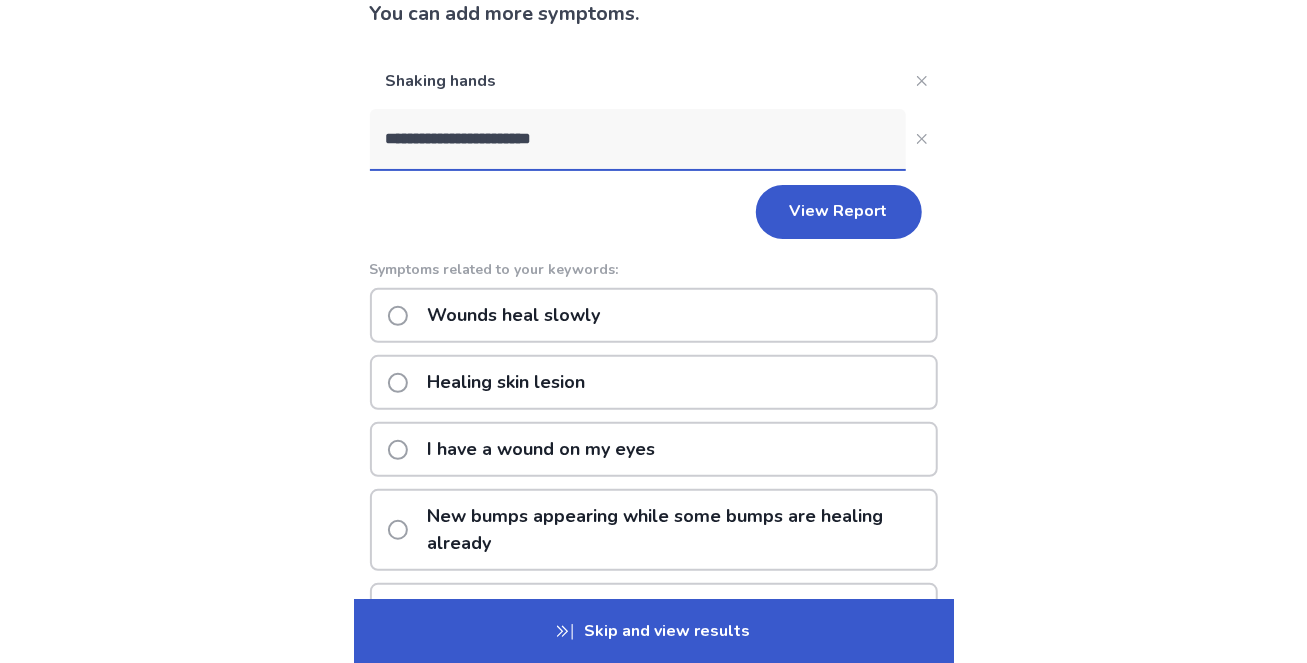 scroll, scrollTop: 235, scrollLeft: 0, axis: vertical 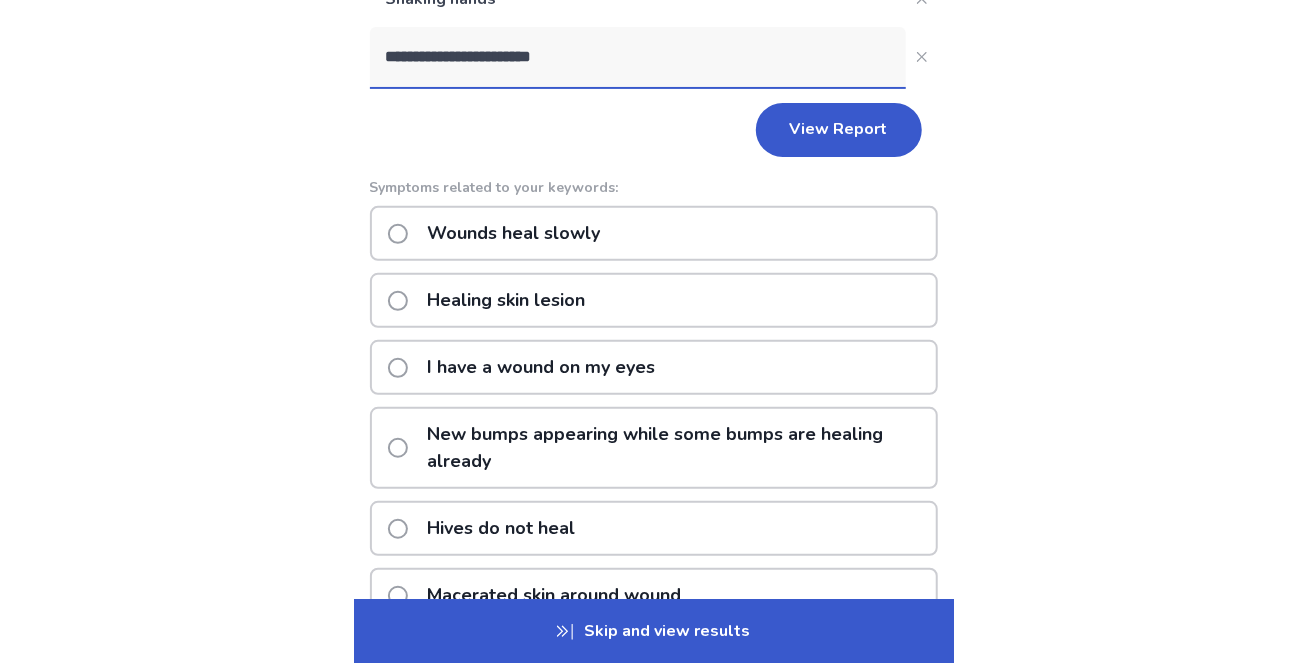 type on "**********" 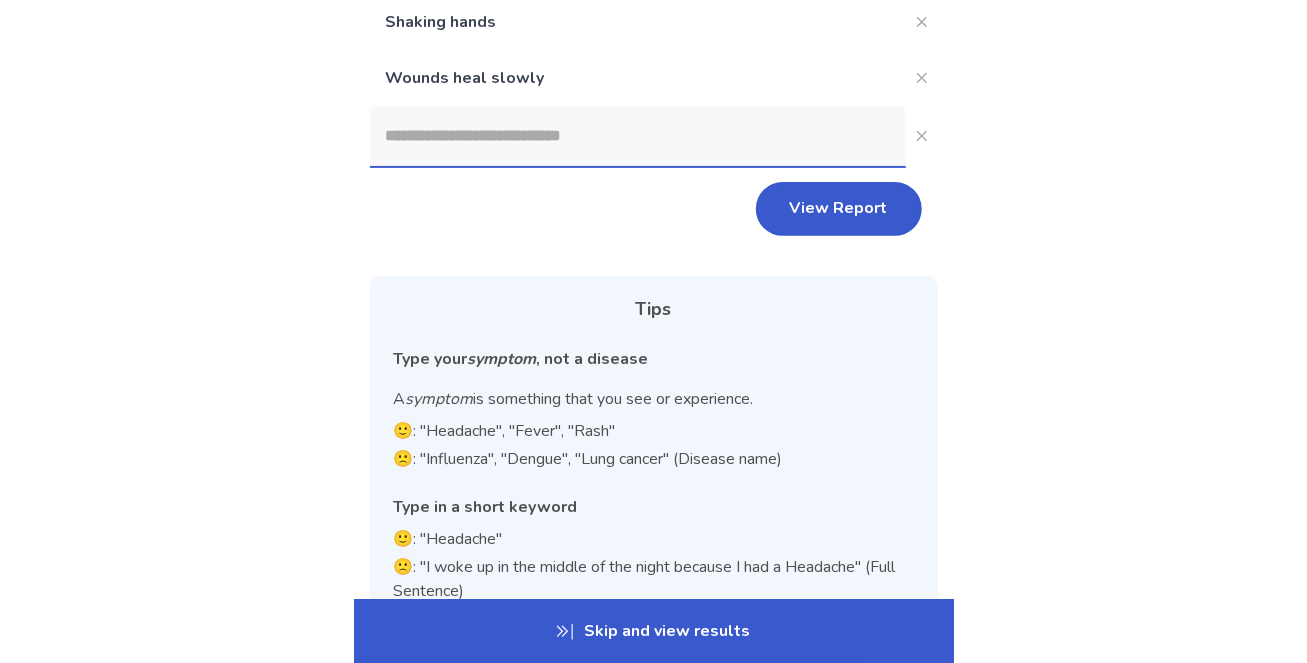 scroll, scrollTop: 198, scrollLeft: 0, axis: vertical 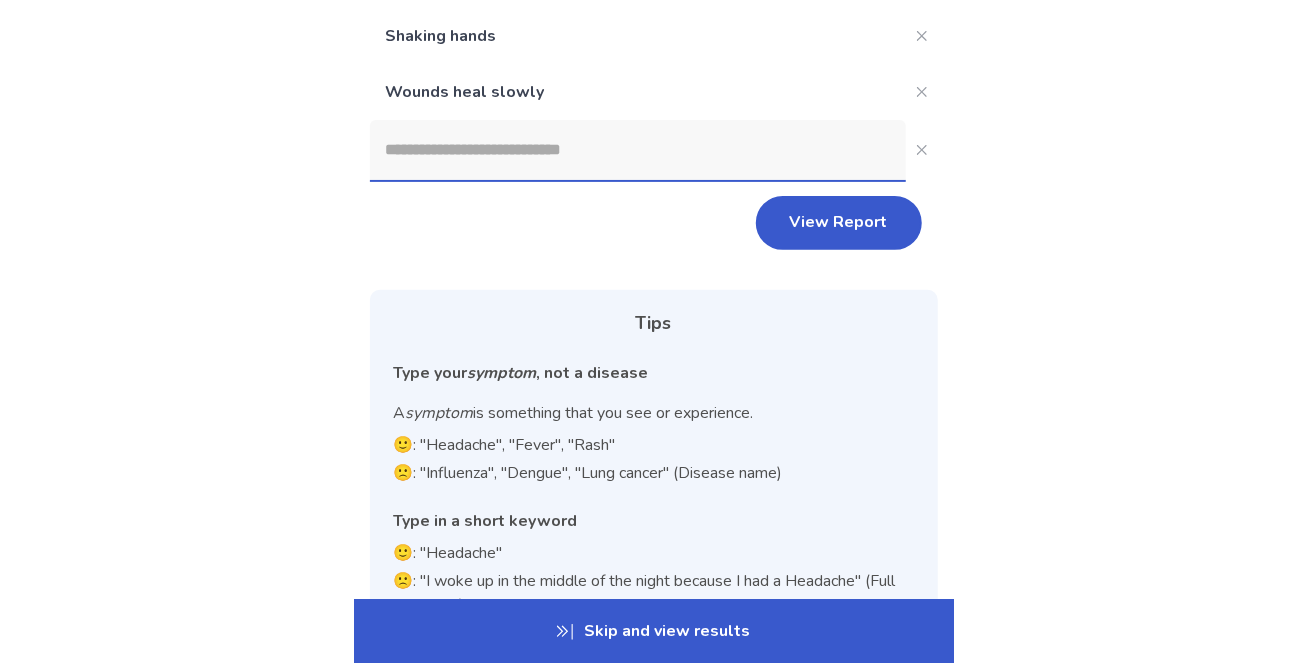 click 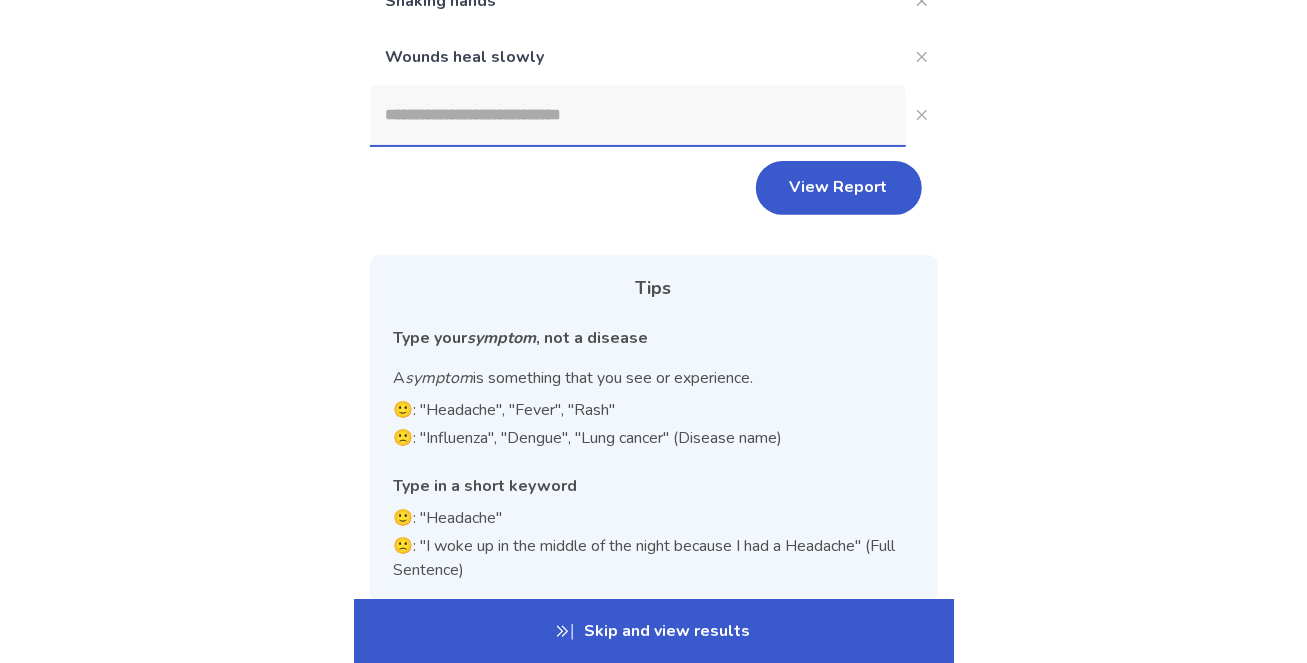scroll, scrollTop: 223, scrollLeft: 0, axis: vertical 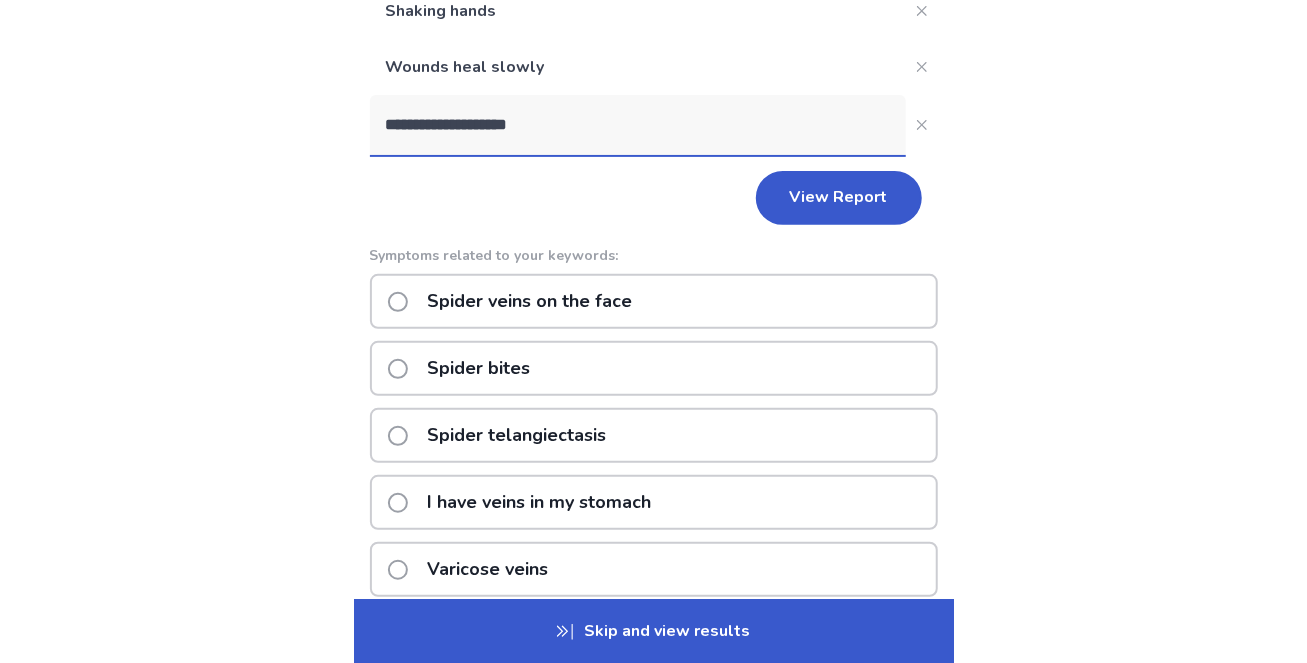 type on "**********" 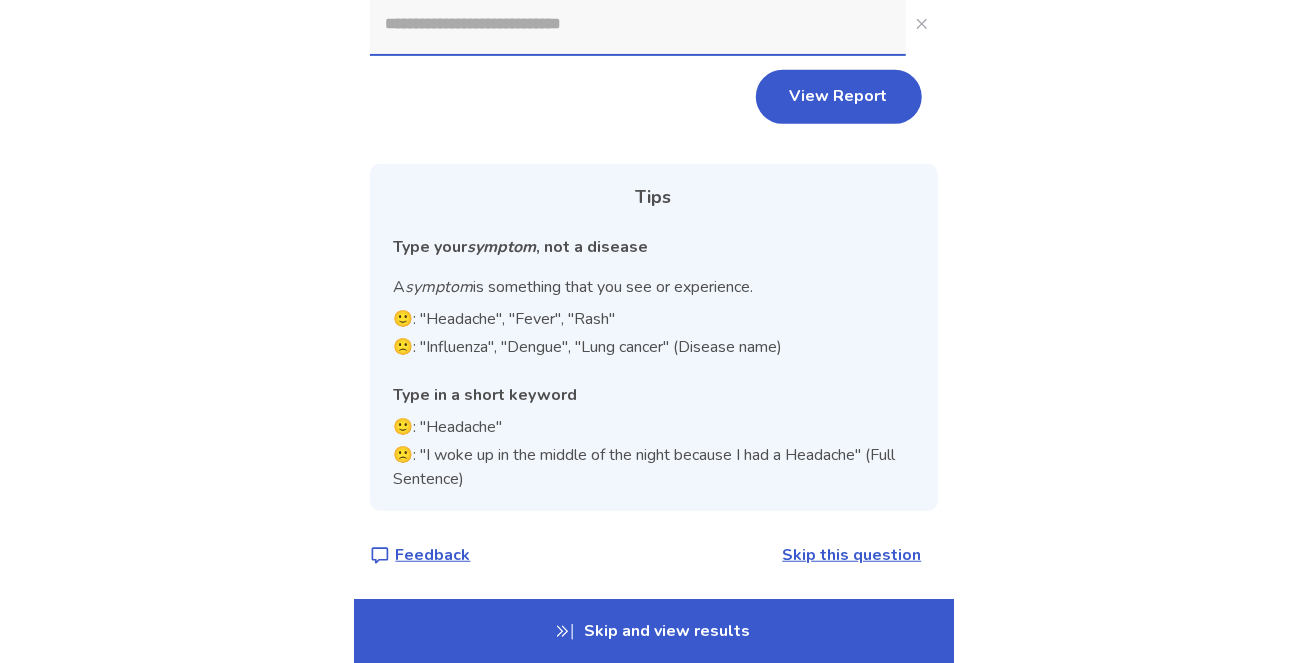 scroll, scrollTop: 345, scrollLeft: 0, axis: vertical 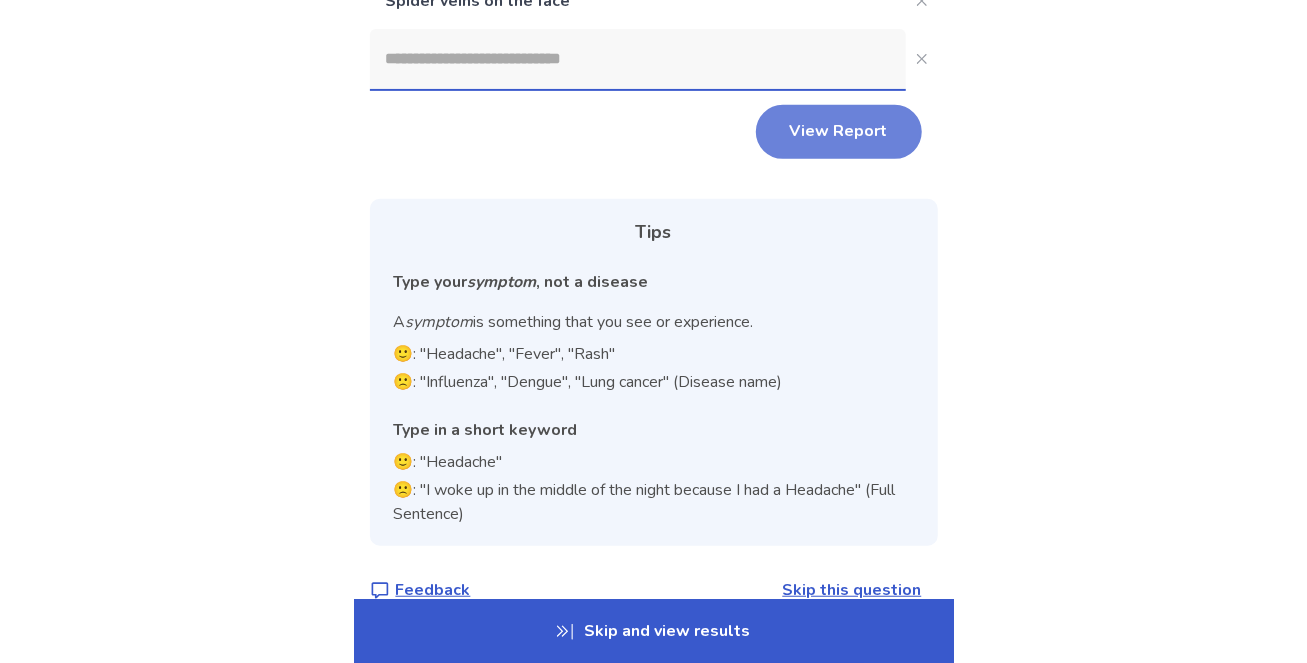 click on "View Report" 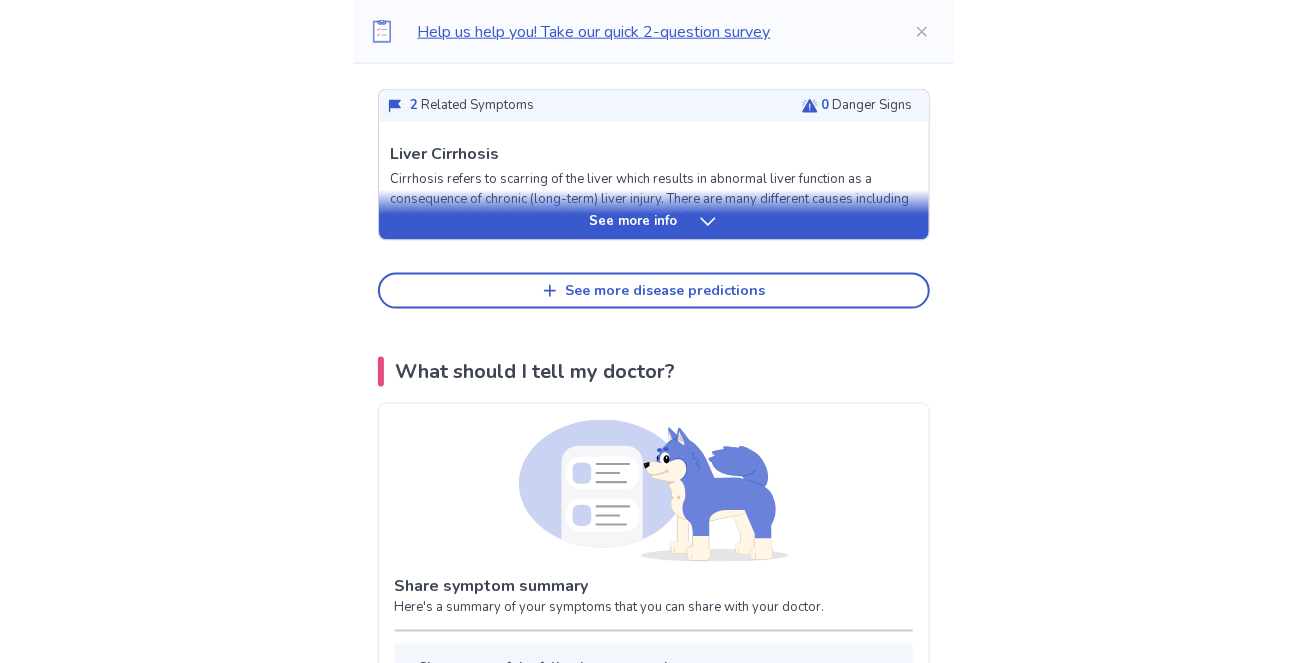 scroll, scrollTop: 1146, scrollLeft: 0, axis: vertical 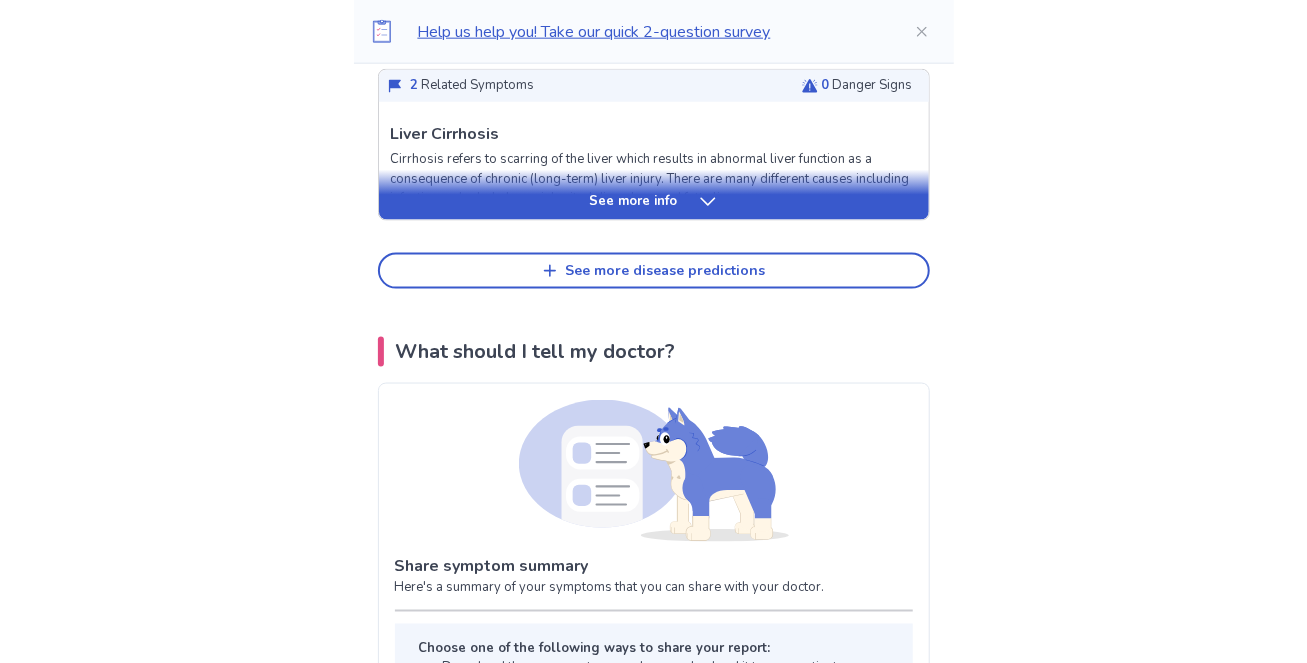click on "See more info" at bounding box center (654, 202) 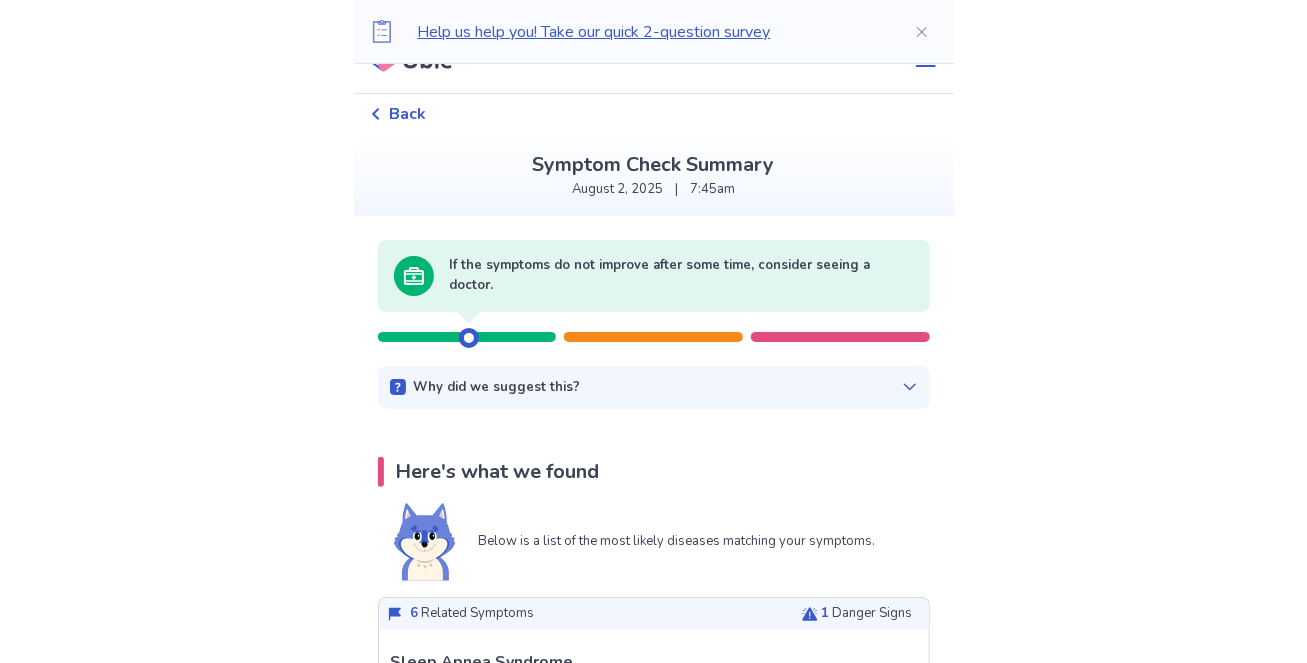 scroll, scrollTop: 0, scrollLeft: 0, axis: both 